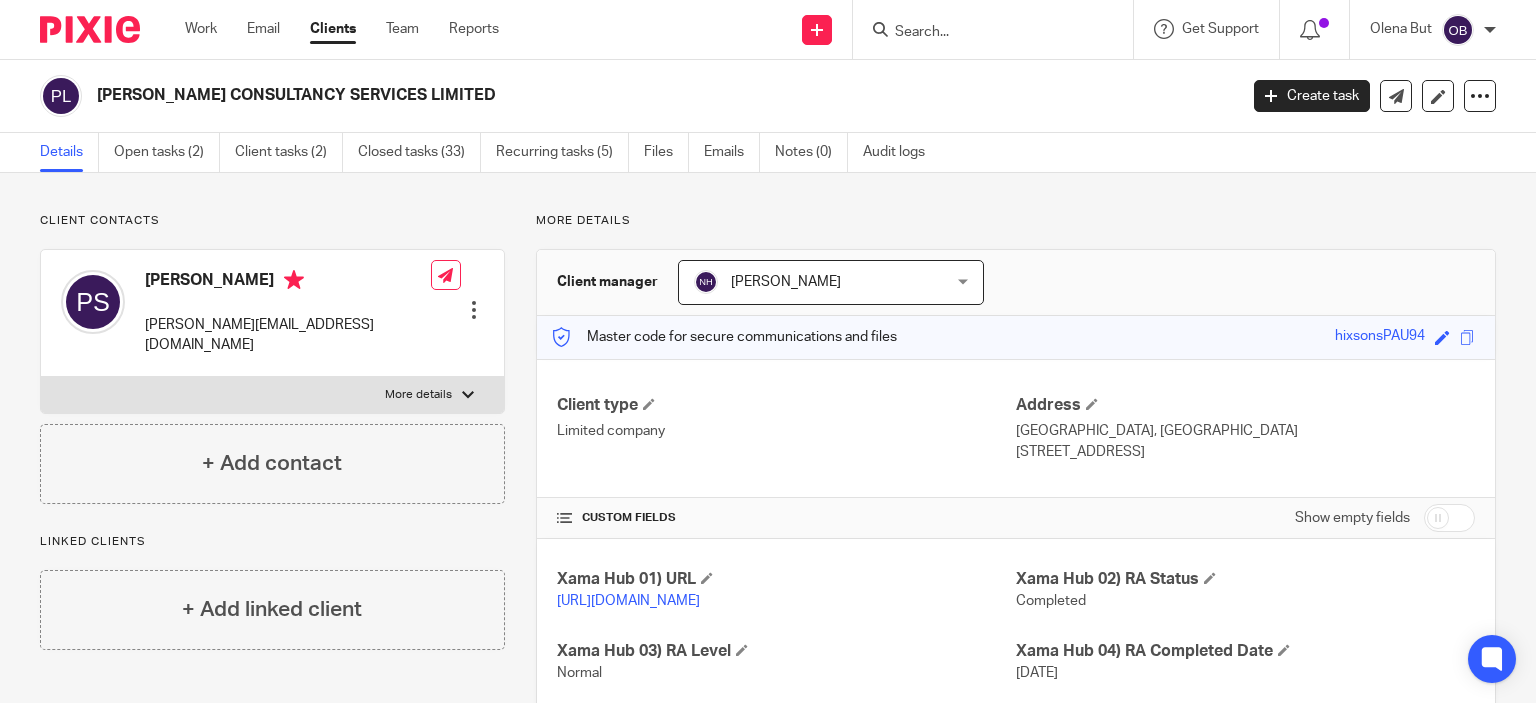scroll, scrollTop: 0, scrollLeft: 0, axis: both 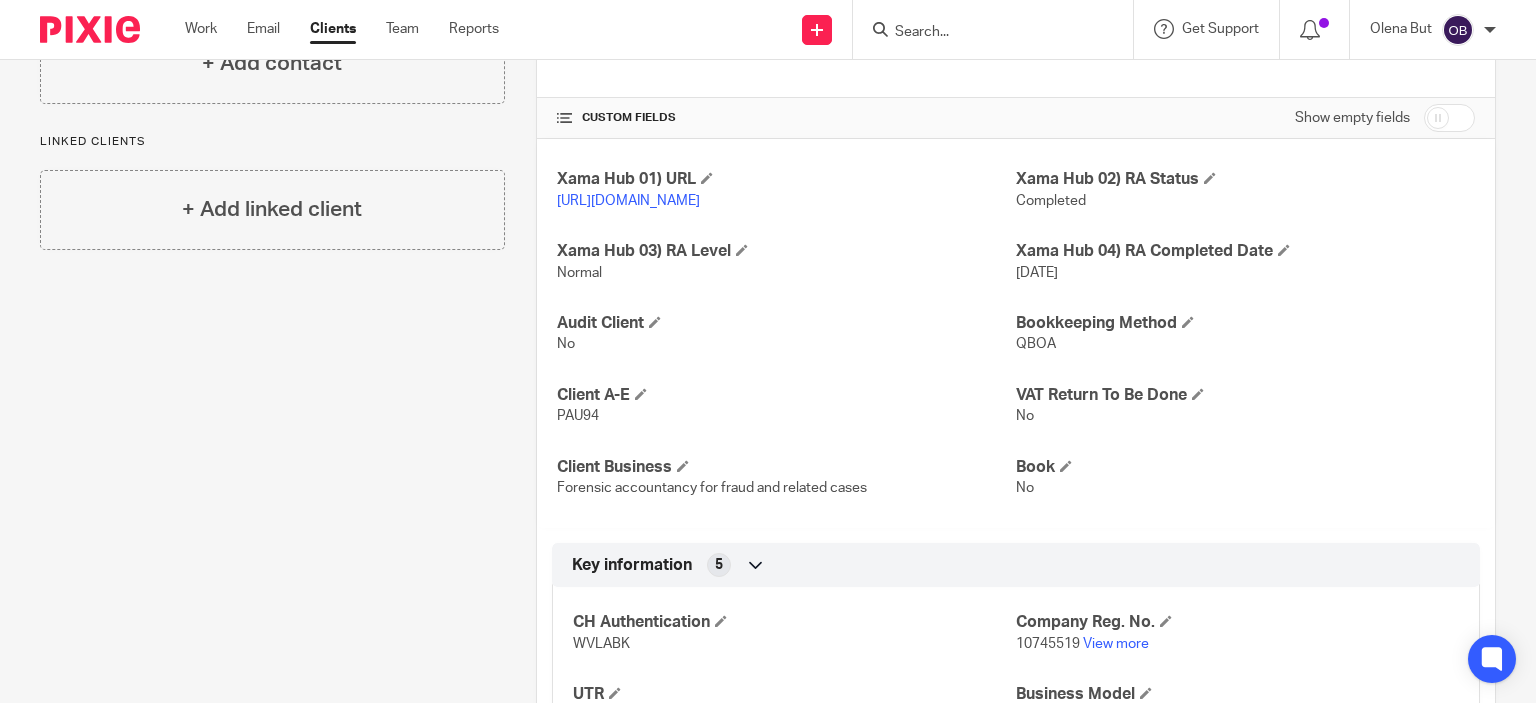 click at bounding box center (983, 33) 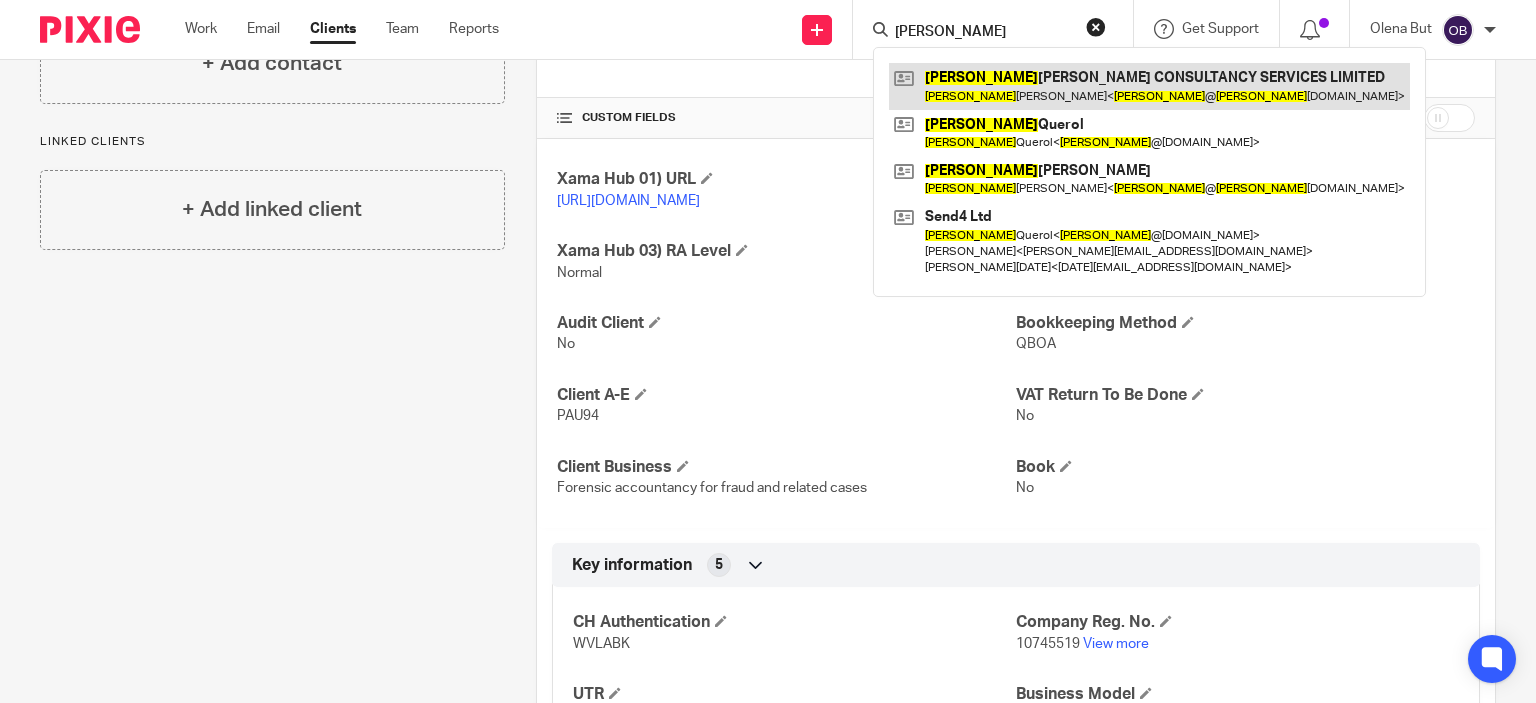 type on "paul" 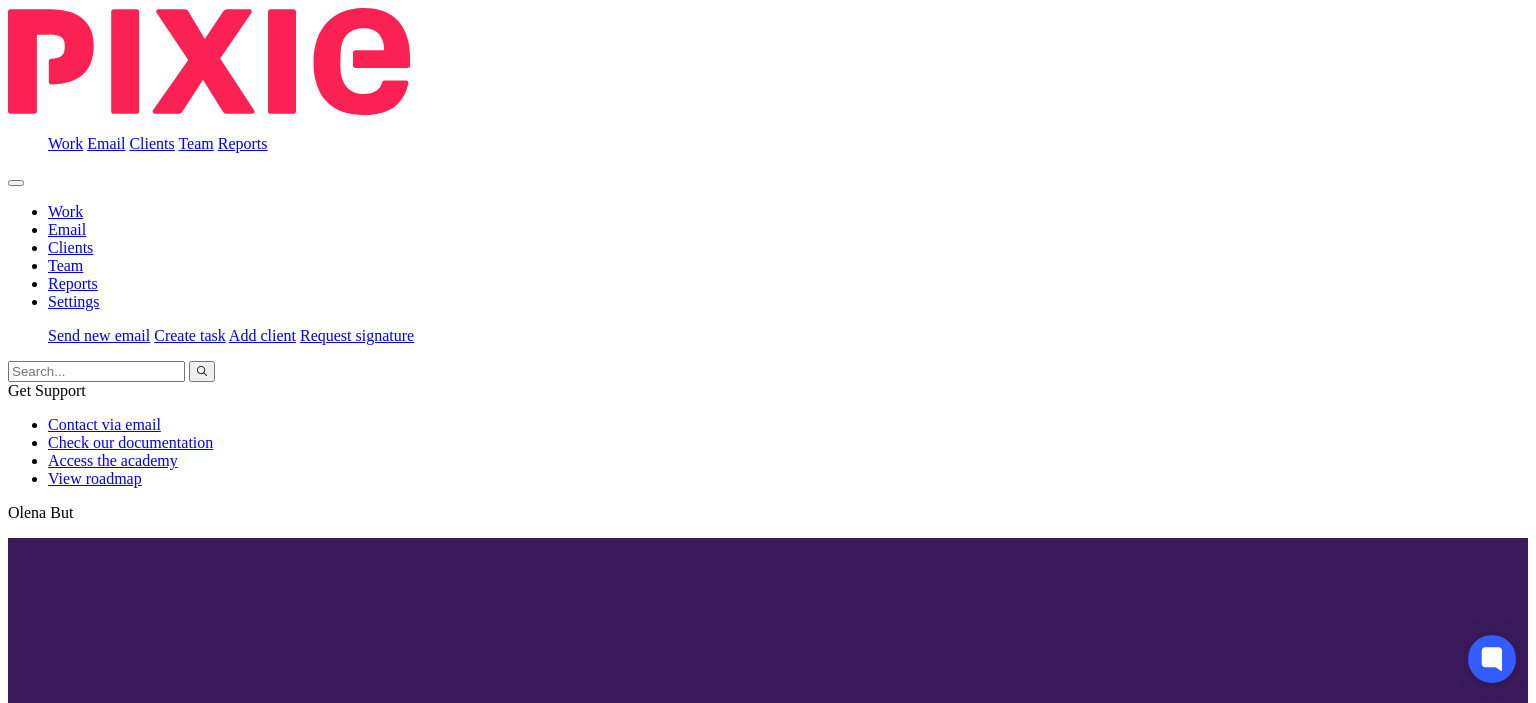 scroll, scrollTop: 0, scrollLeft: 0, axis: both 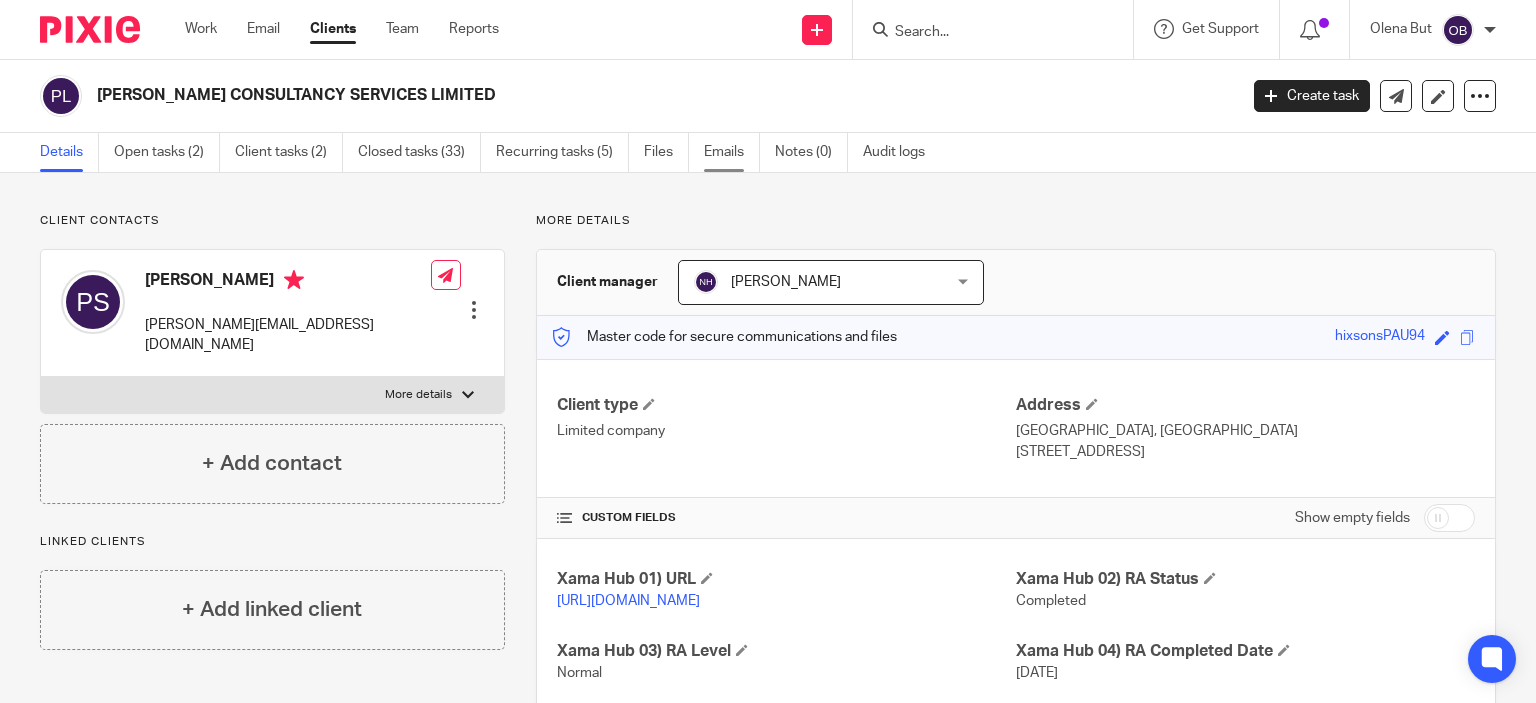click on "Emails" at bounding box center (732, 152) 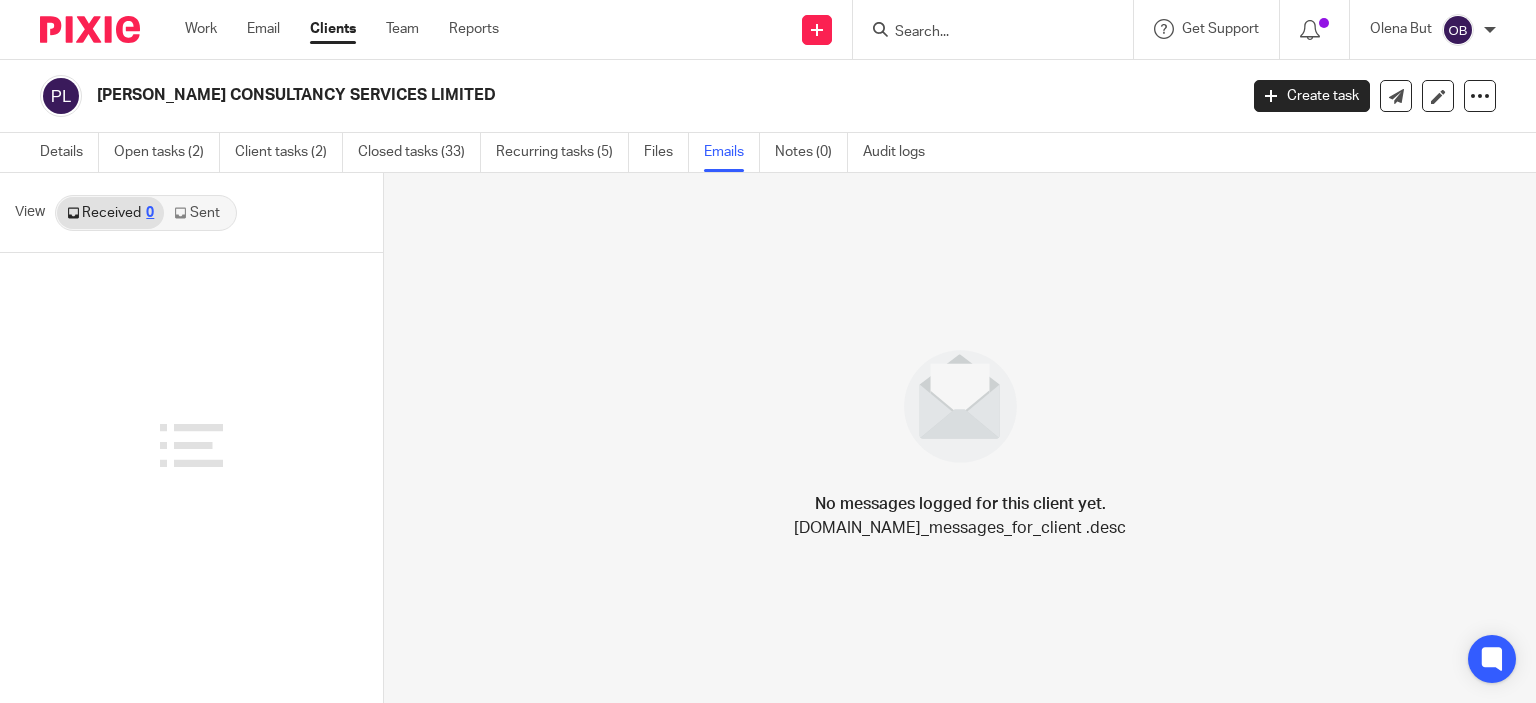 scroll, scrollTop: 0, scrollLeft: 0, axis: both 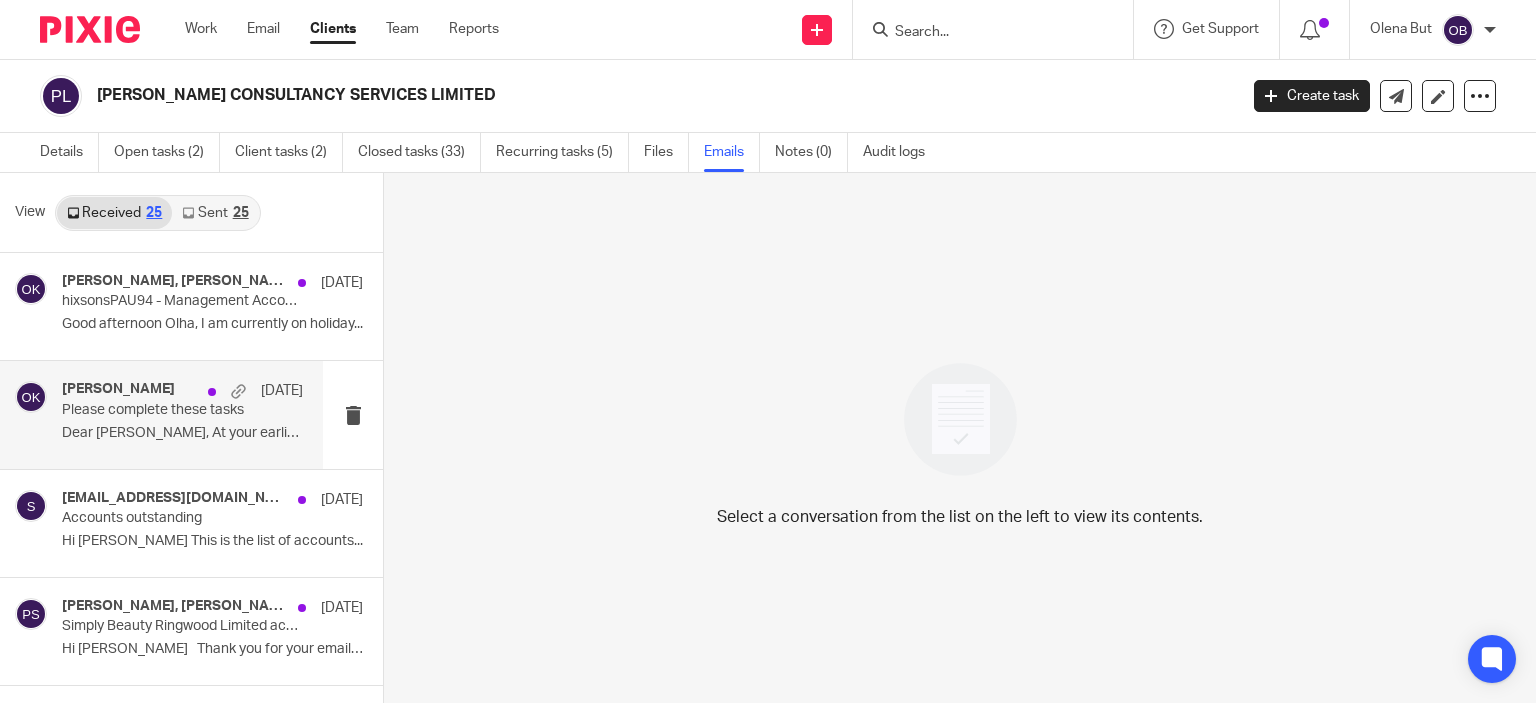 click on "Please complete these tasks" at bounding box center [158, 410] 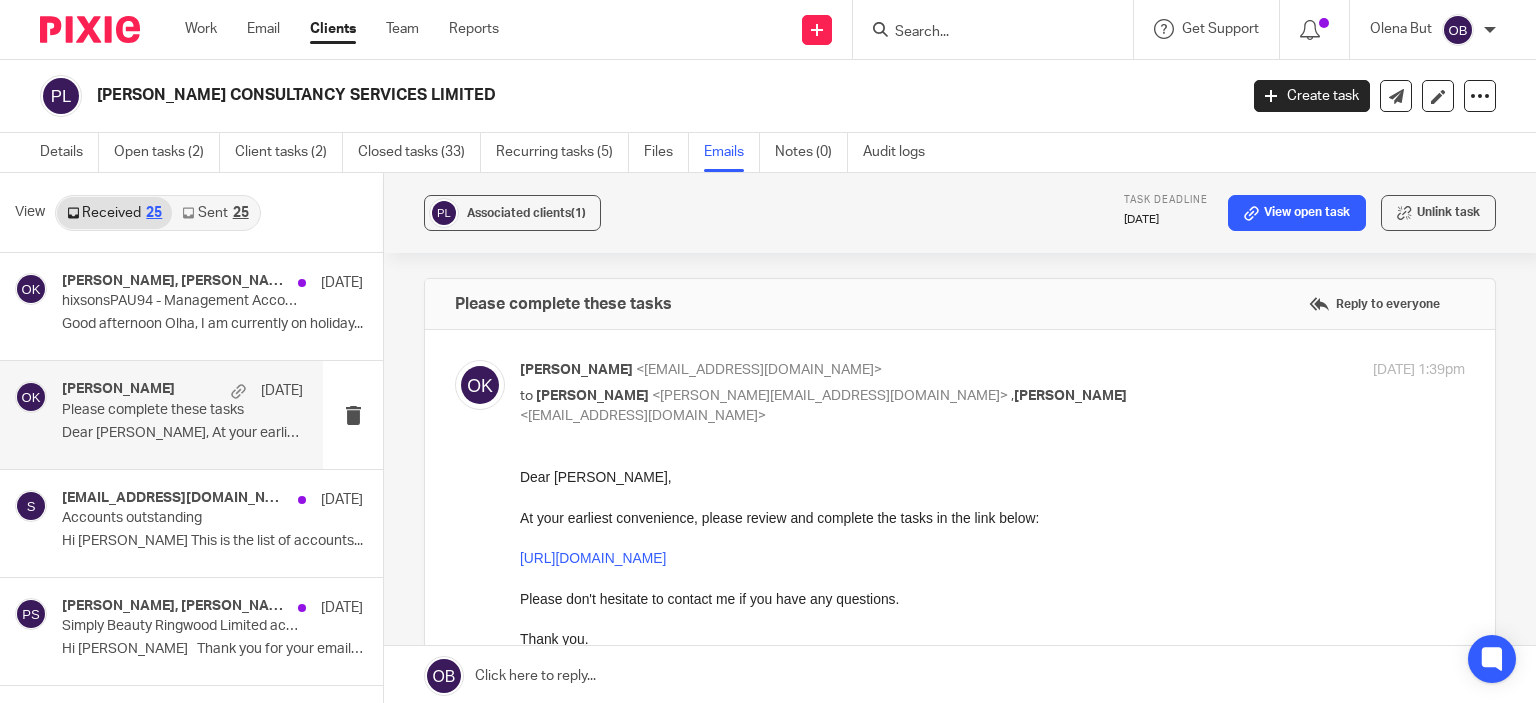 scroll, scrollTop: 0, scrollLeft: 0, axis: both 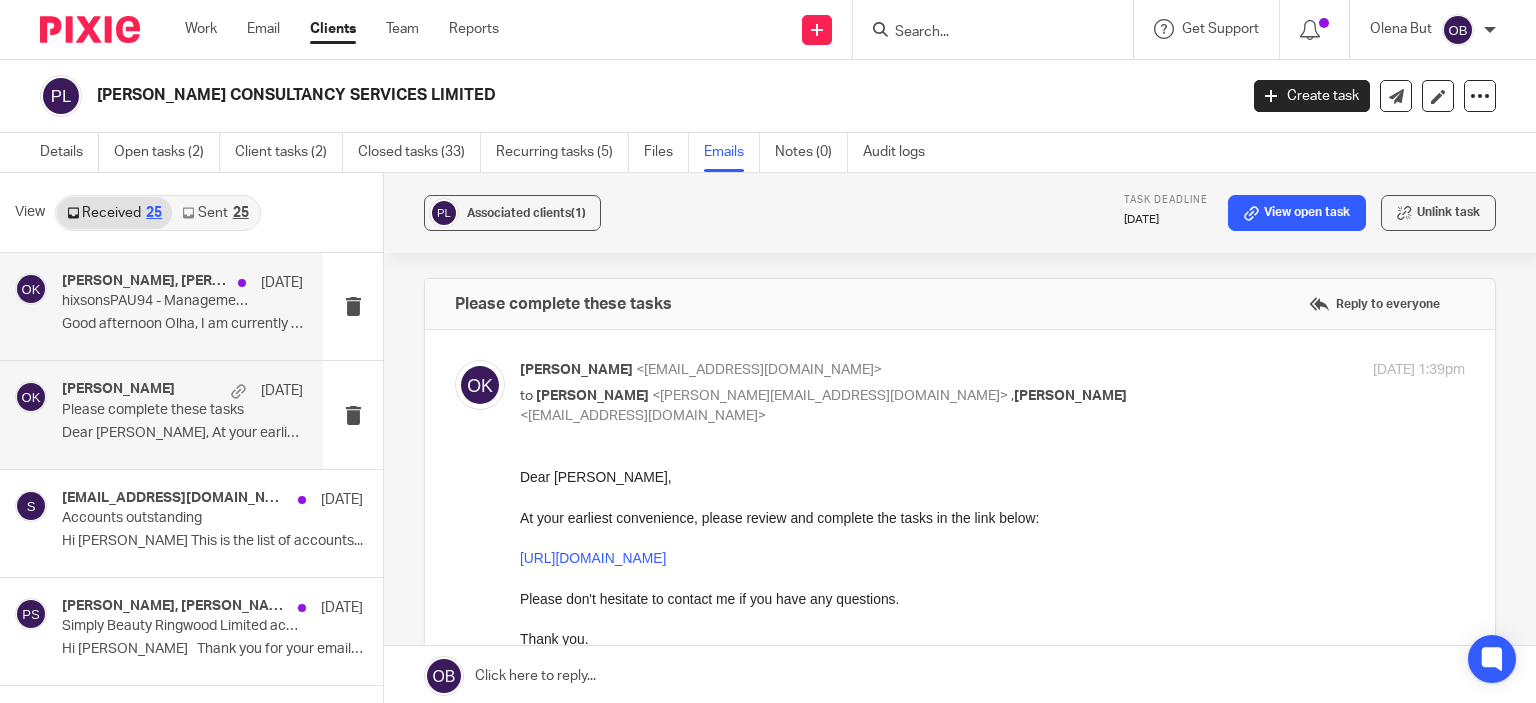 click on "hixsonsPAU94 - Management Accounts – Request for Bank Statements and Supporting Documentation" at bounding box center [158, 301] 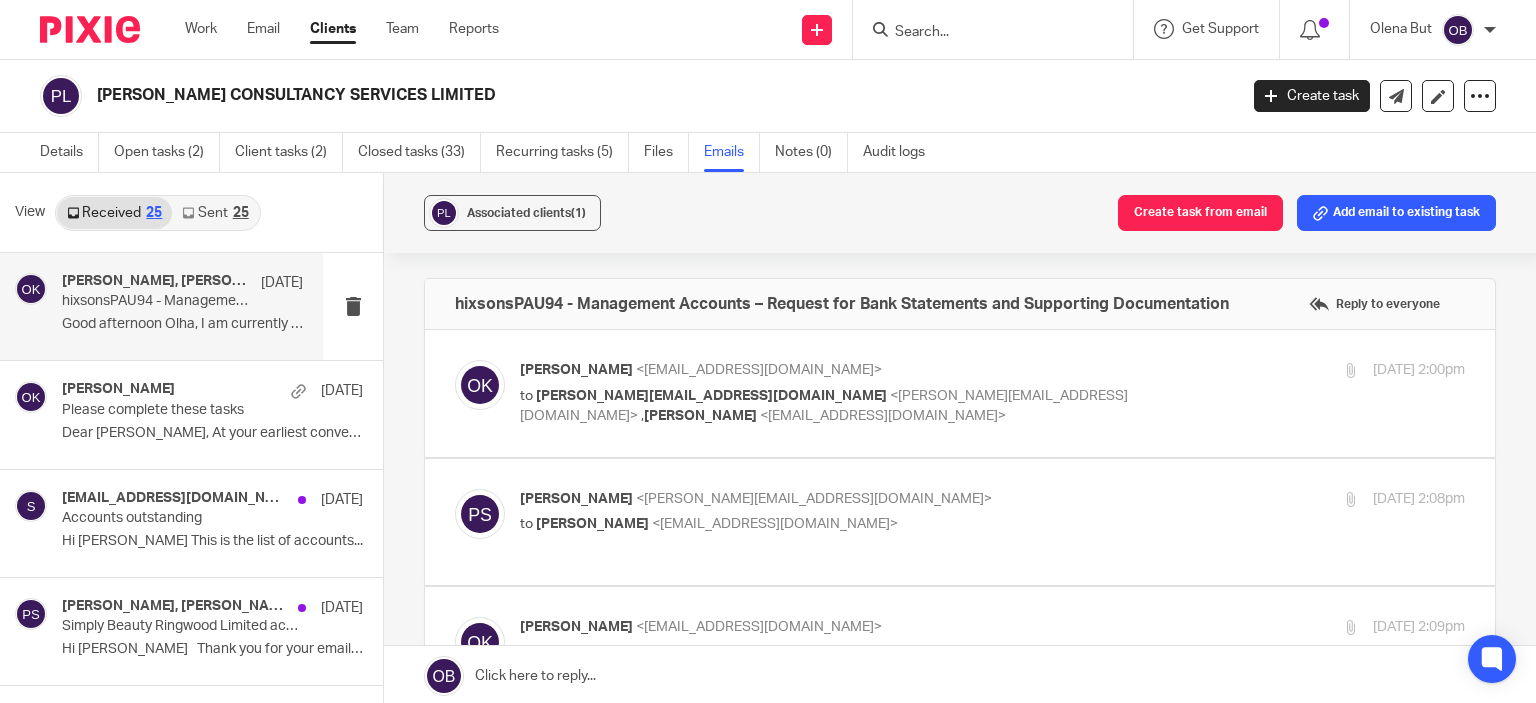 scroll, scrollTop: 0, scrollLeft: 0, axis: both 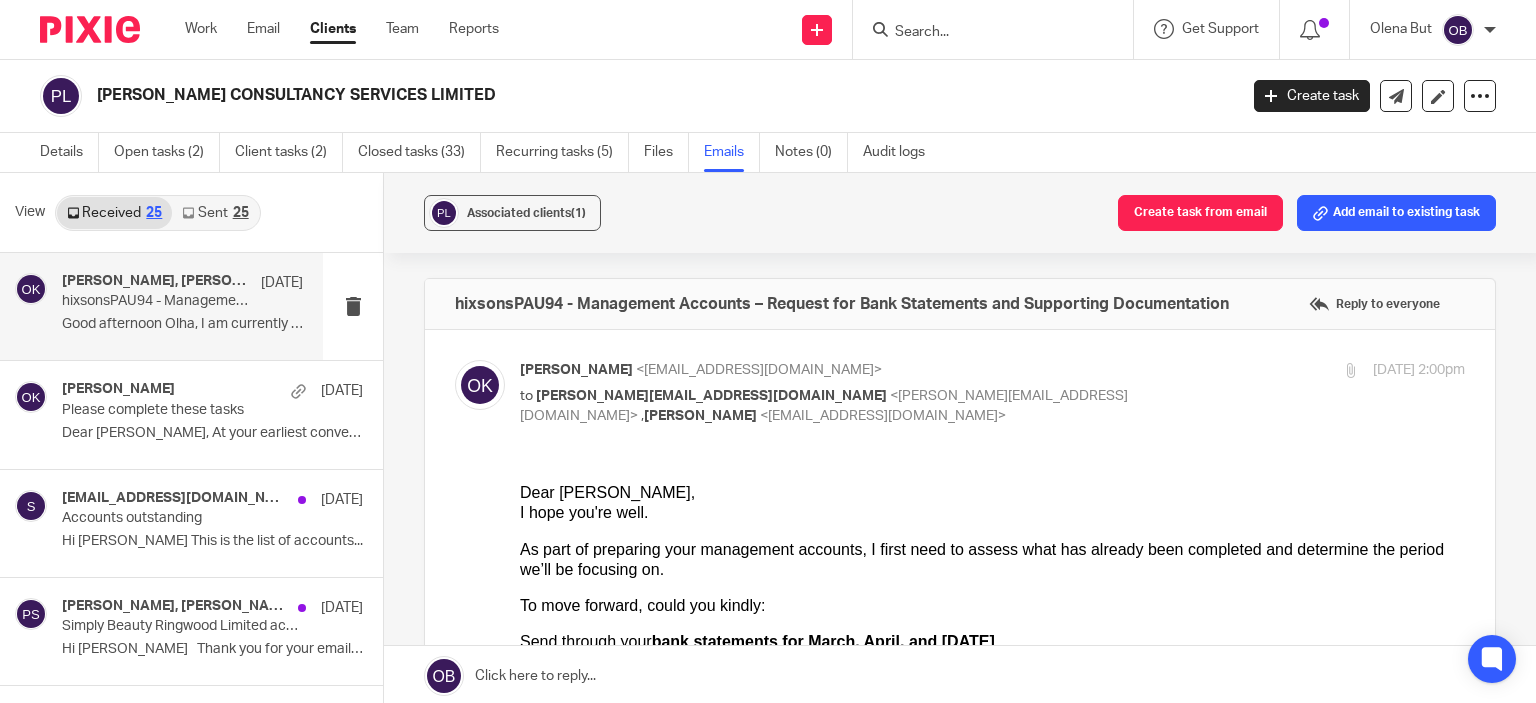 click on "3 Jul 2025 2:00pm" at bounding box center (1307, 370) 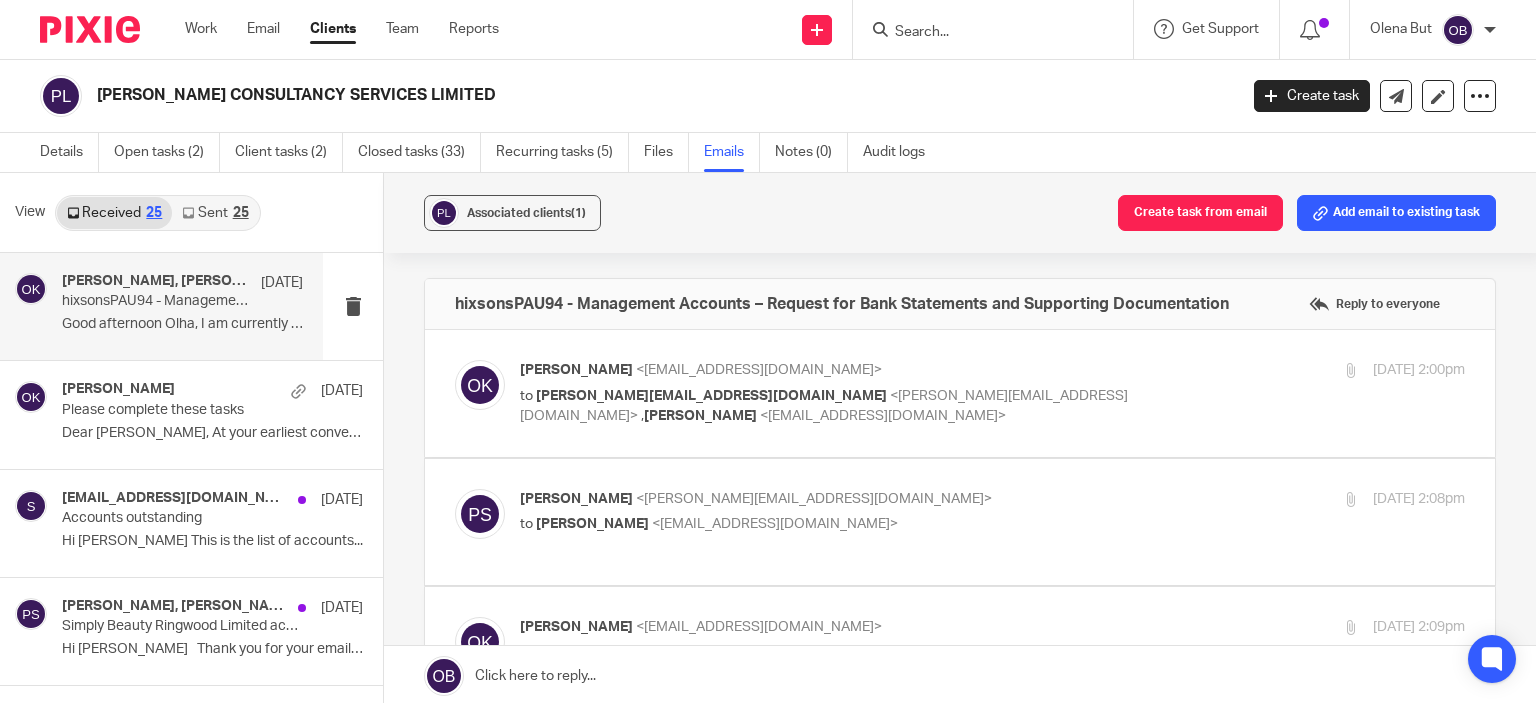 scroll, scrollTop: 100, scrollLeft: 0, axis: vertical 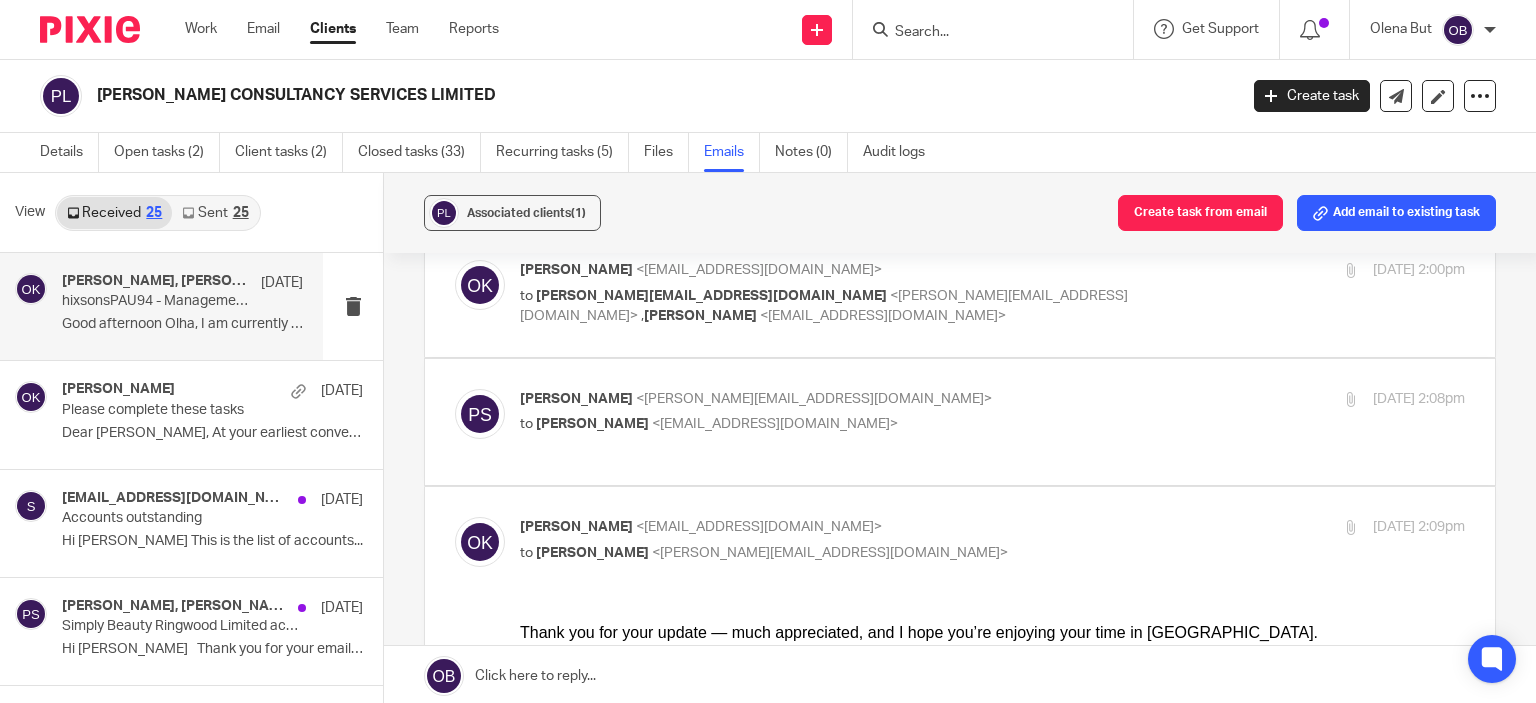click on "to
Olha Kybukevych
<olha@hixsons.co.uk>" at bounding box center (835, 424) 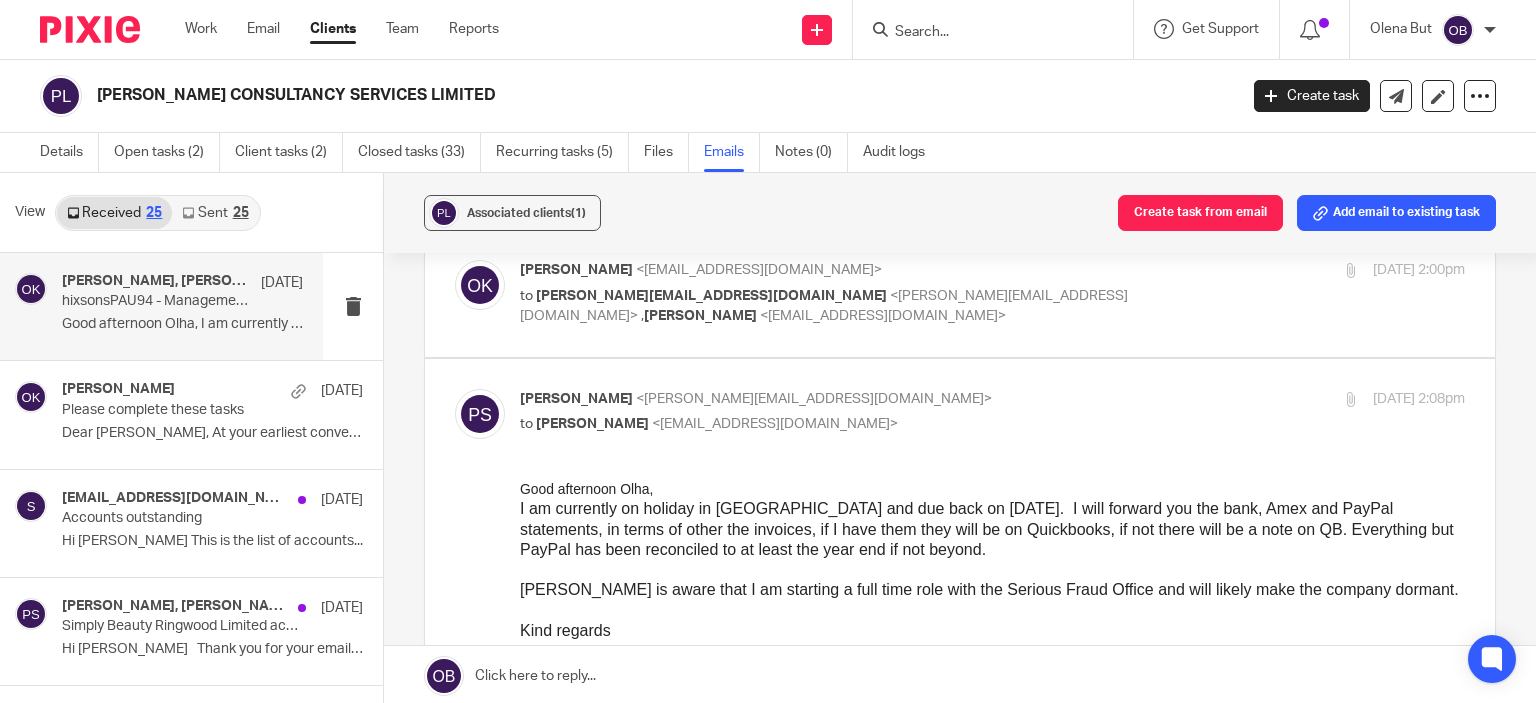 scroll, scrollTop: 0, scrollLeft: 0, axis: both 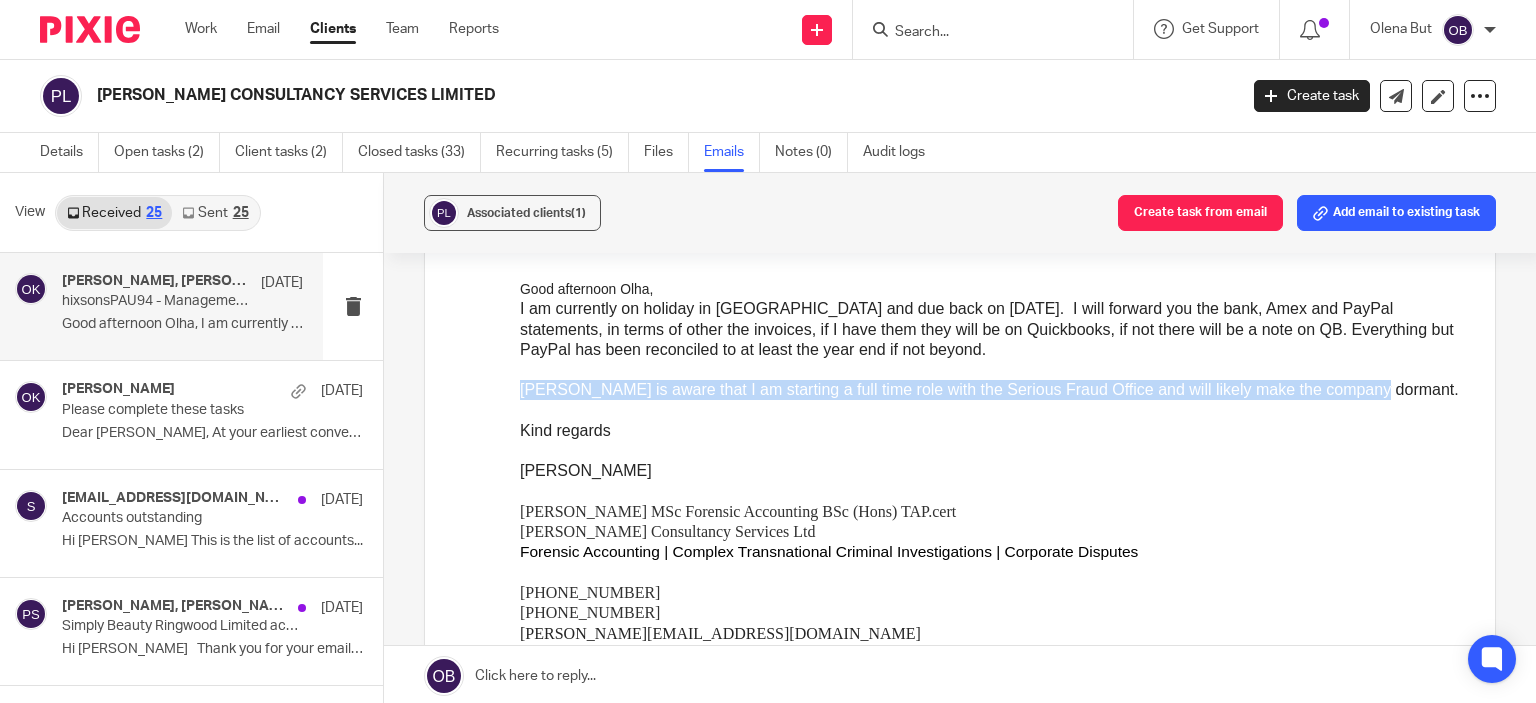 drag, startPoint x: 520, startPoint y: 385, endPoint x: 2055, endPoint y: 592, distance: 1548.8944 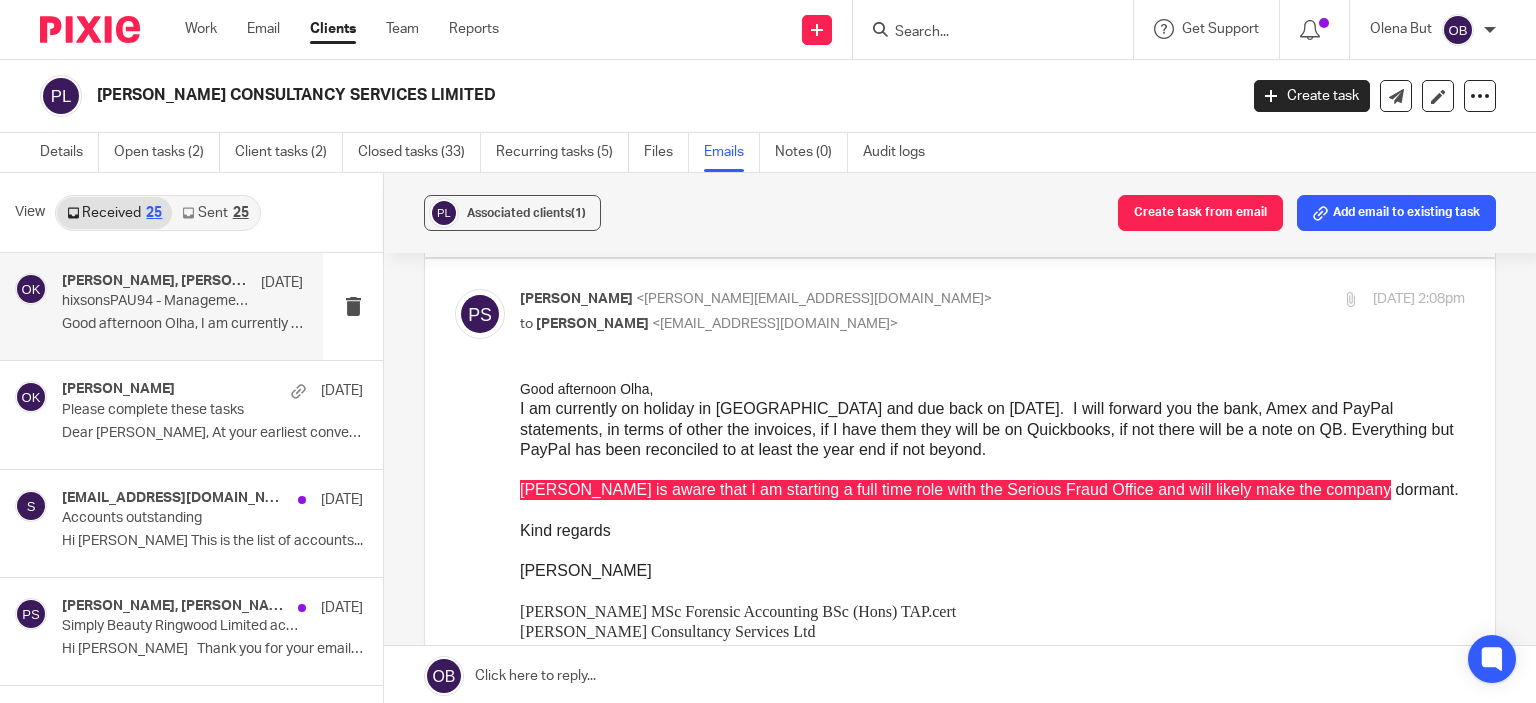 scroll, scrollTop: 100, scrollLeft: 0, axis: vertical 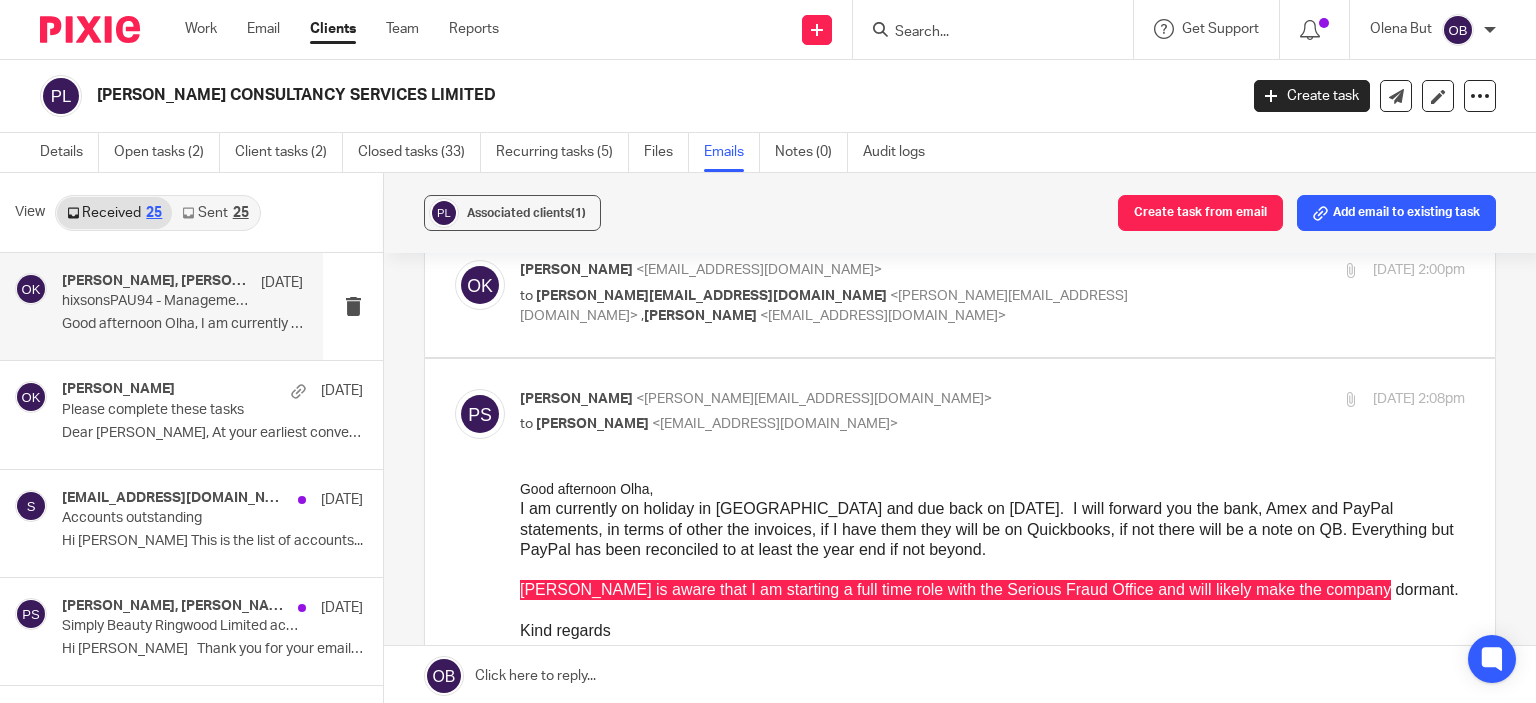 click on "Paul Smith
<paul@paulsmithconsultancy.com>" at bounding box center (835, 399) 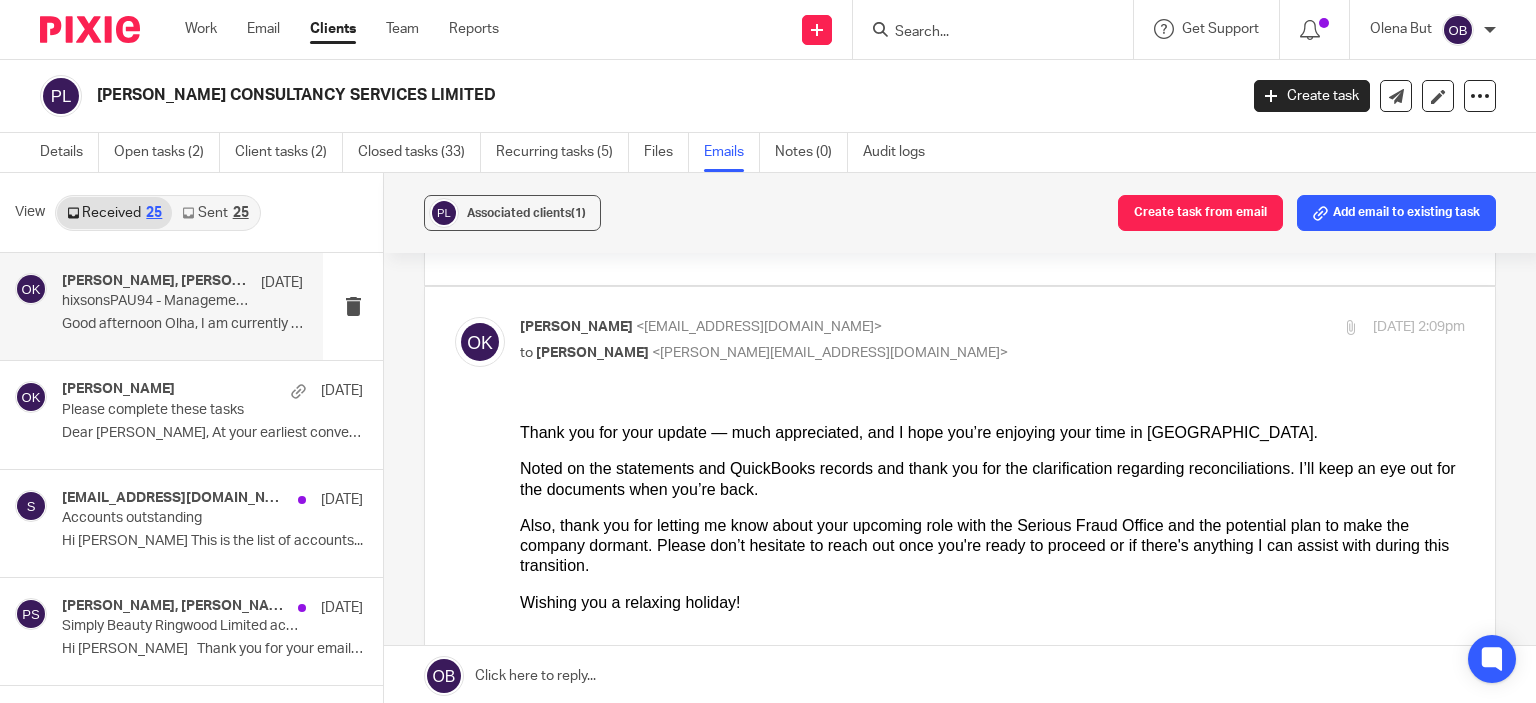 scroll, scrollTop: 400, scrollLeft: 0, axis: vertical 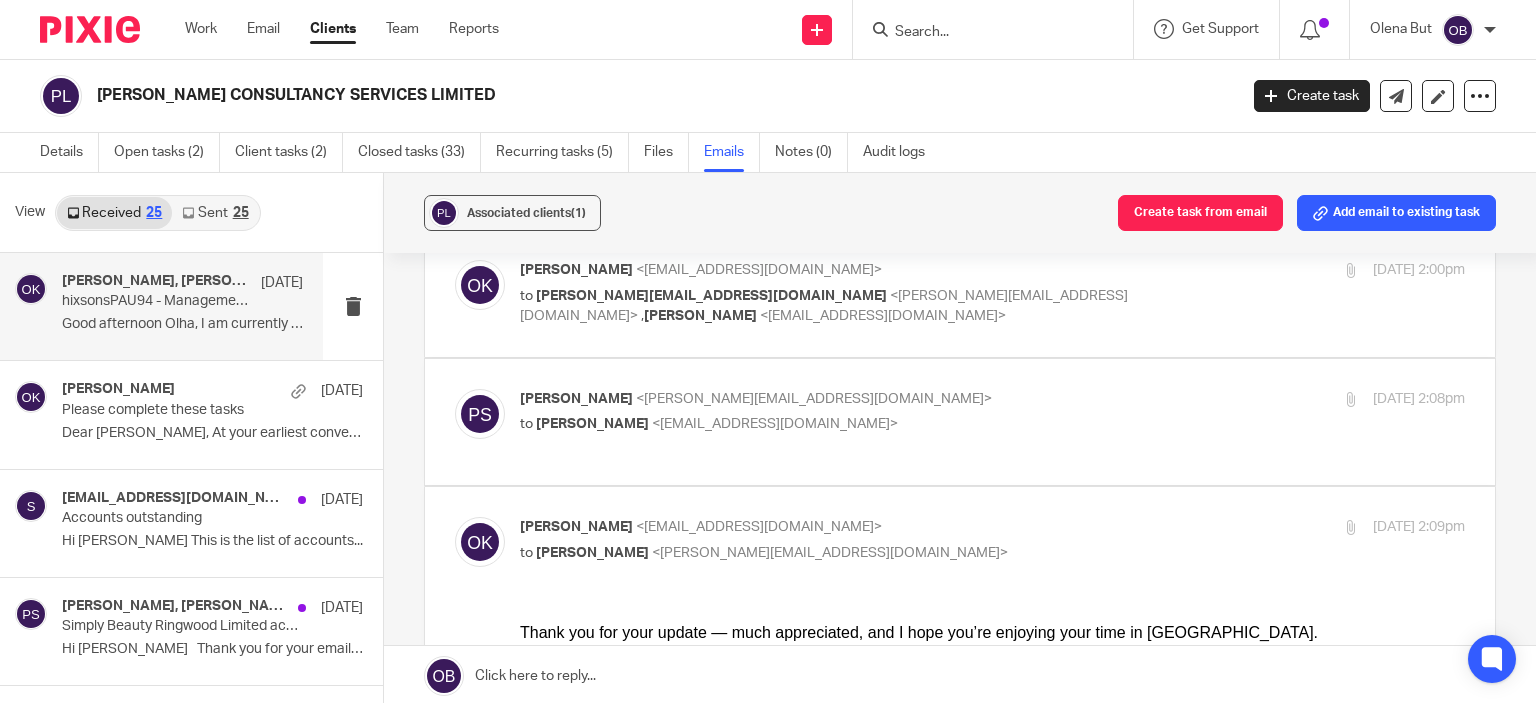 click at bounding box center (960, 1966) 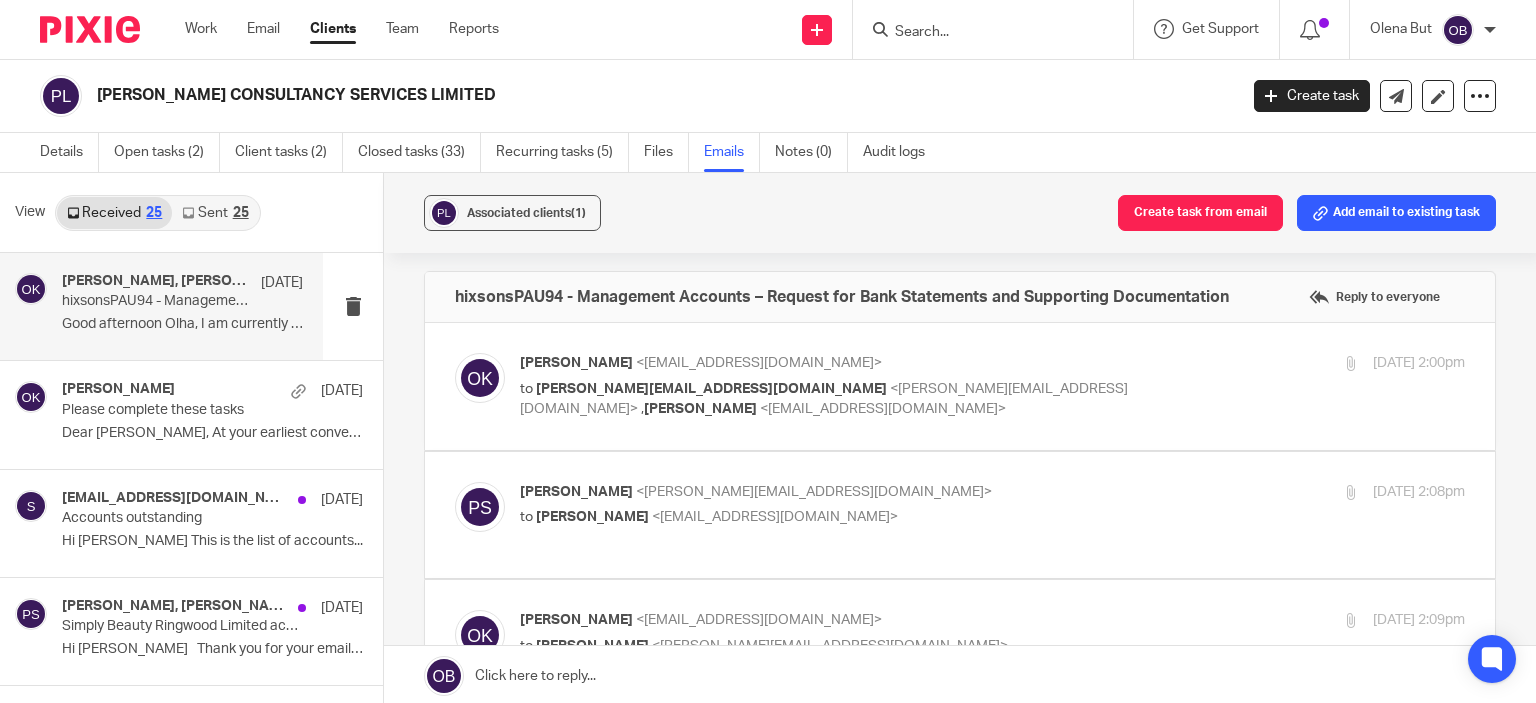 scroll, scrollTop: 0, scrollLeft: 0, axis: both 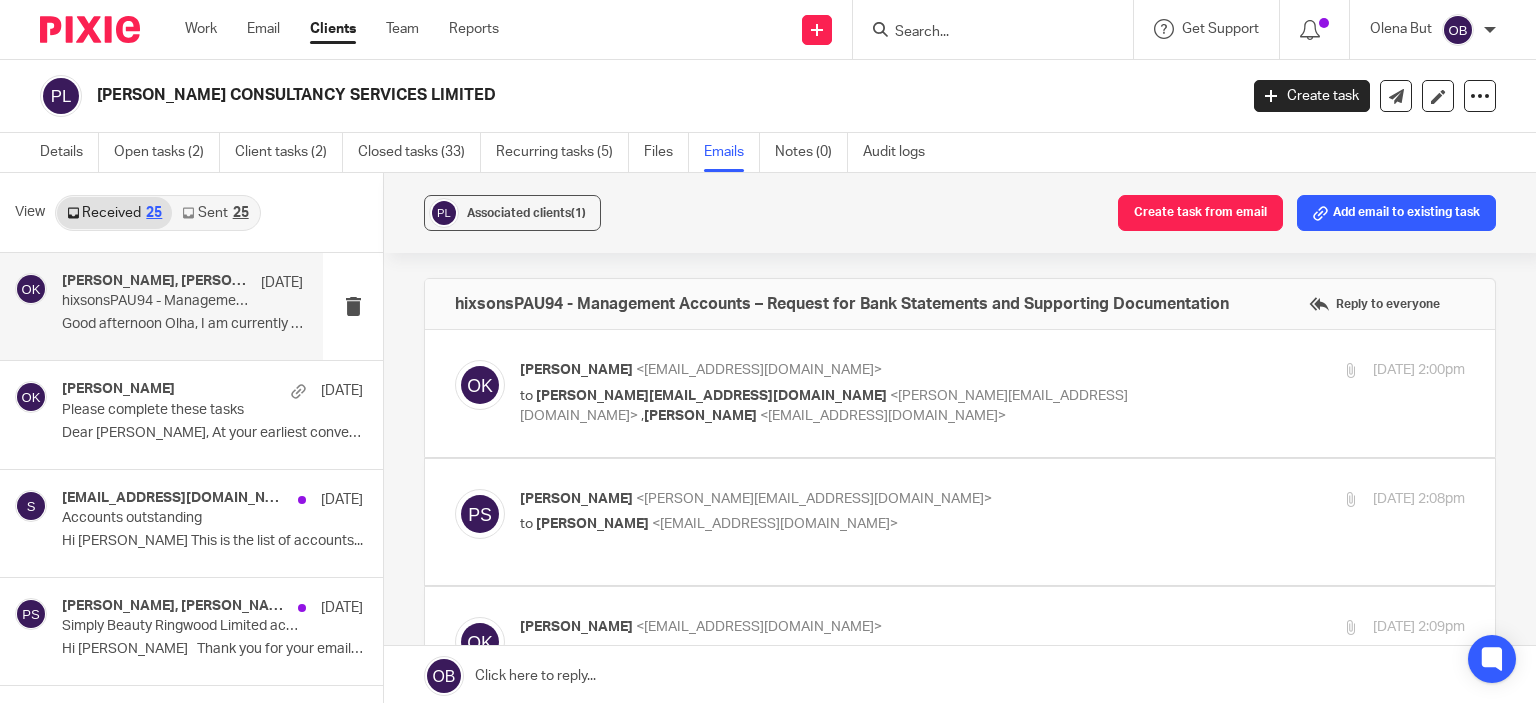click on "Olha Kybukevych
<olha@hixsons.co.uk>   to
paul@paulsmithconsultancy.com
<paul@paulsmithconsultancy.com>   ,
Olha Kybukevych
<olha@hixsons.co.uk>       3 Jul 2025 2:00pm" at bounding box center [992, 393] 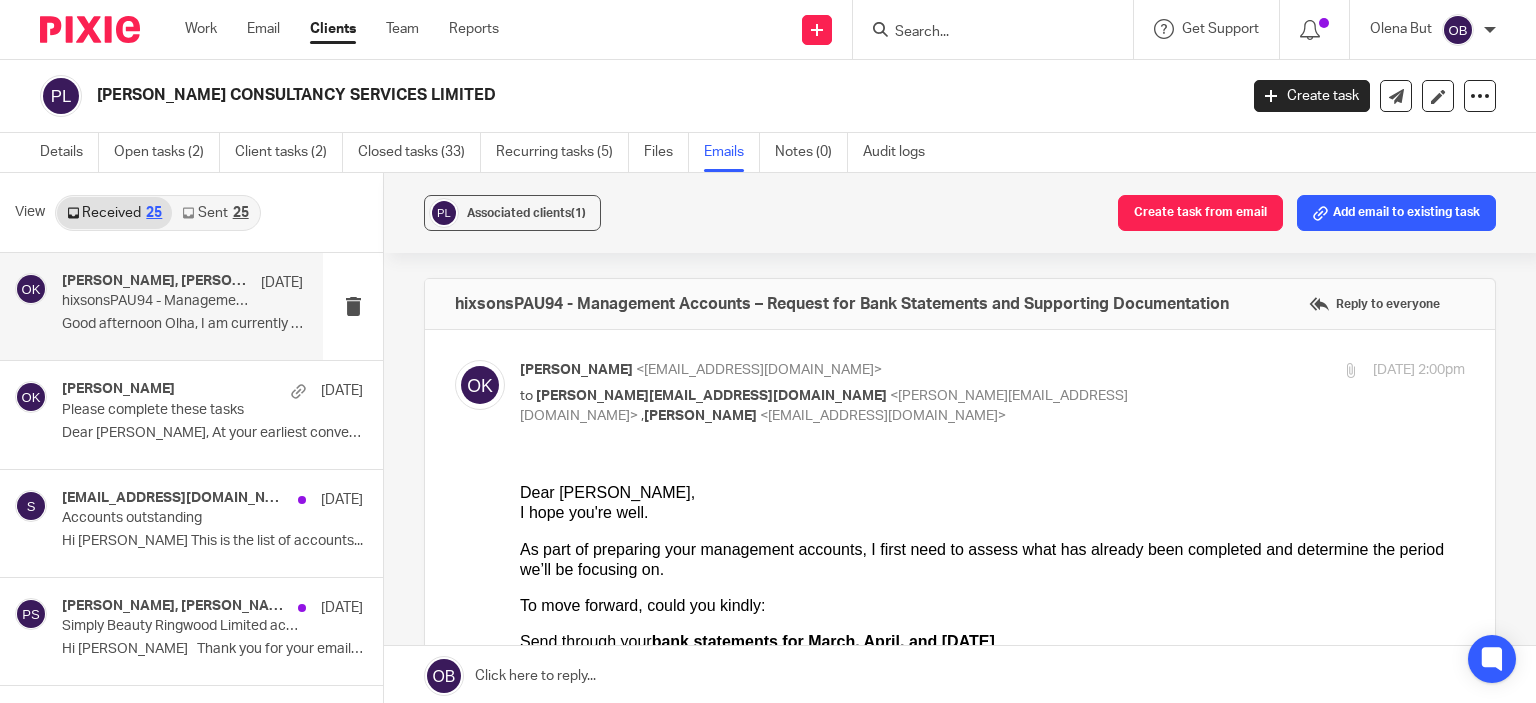 scroll, scrollTop: 0, scrollLeft: 0, axis: both 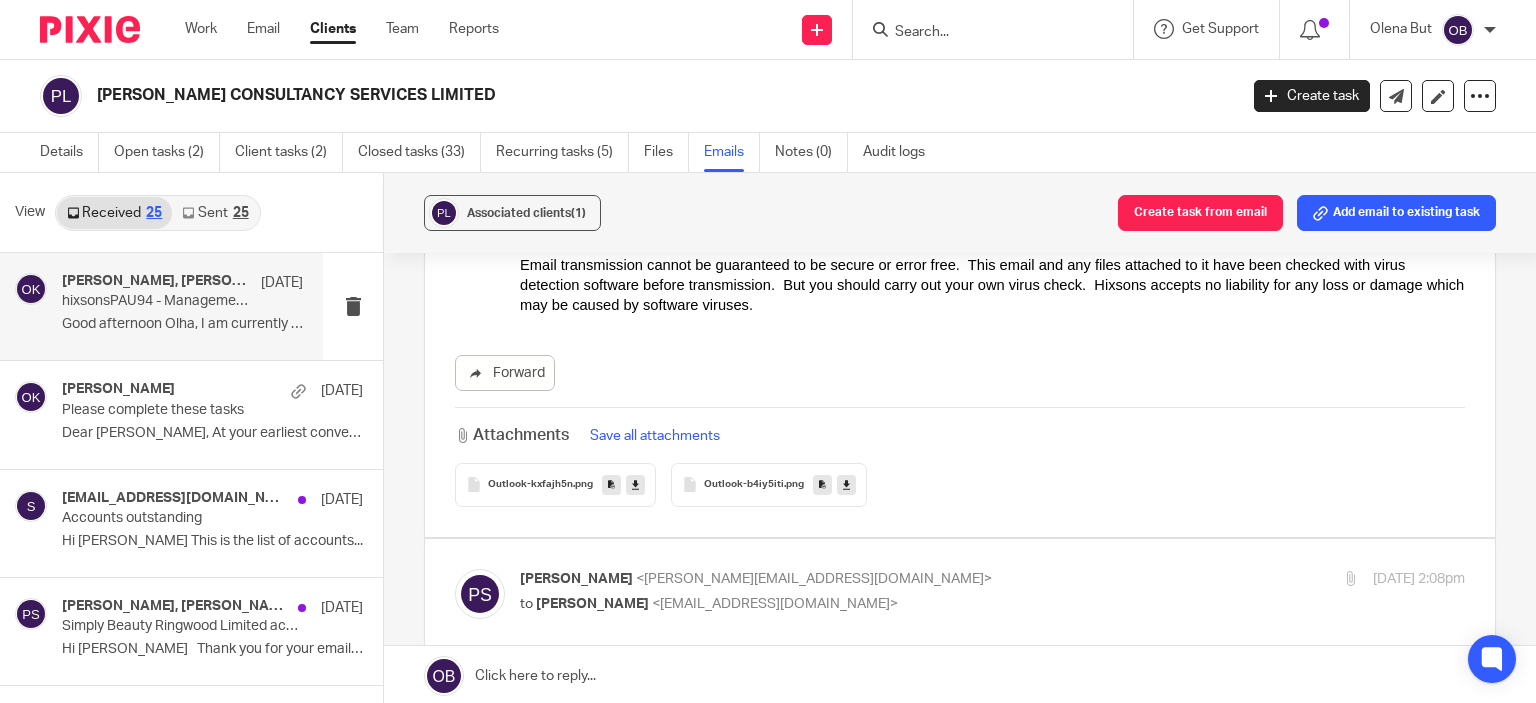 click on "Save all attachments" at bounding box center [655, 436] 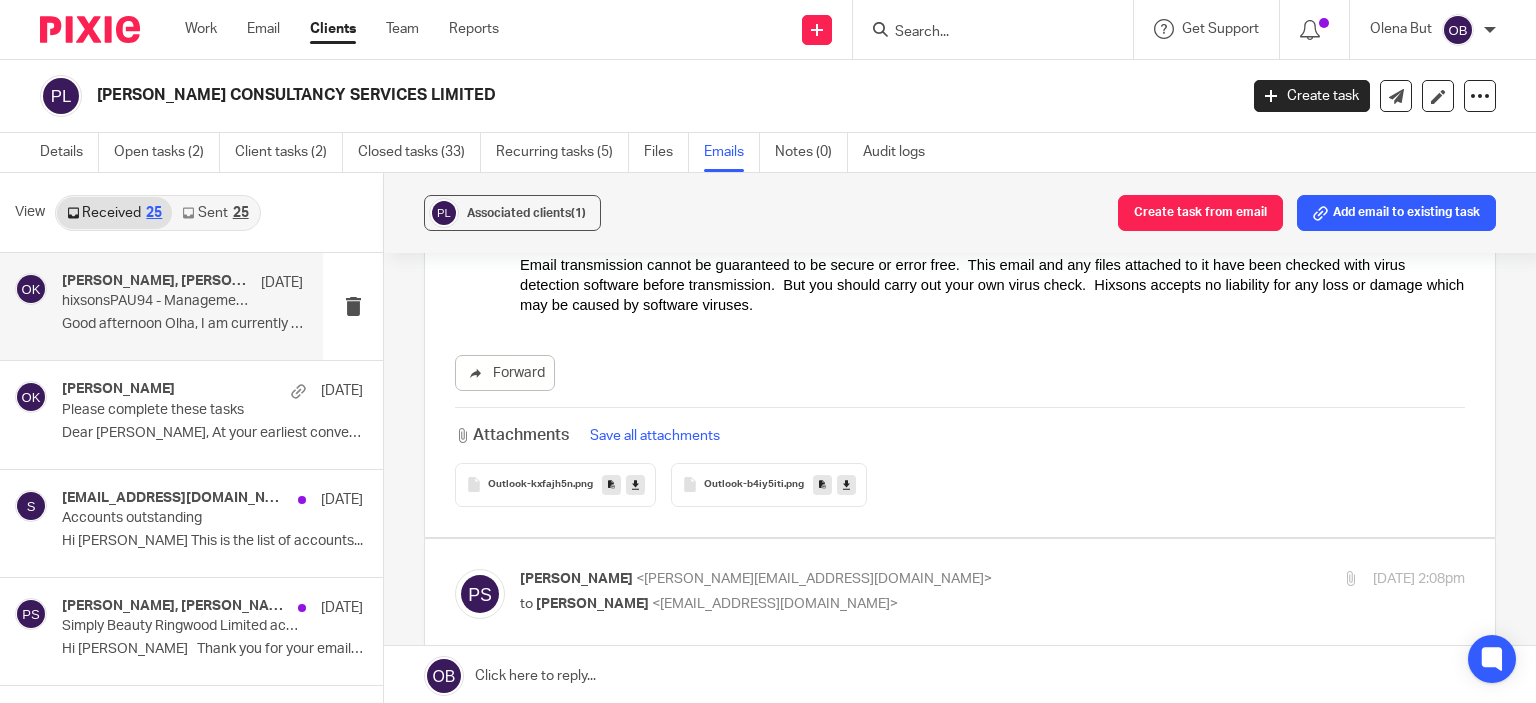 click at bounding box center (635, 484) 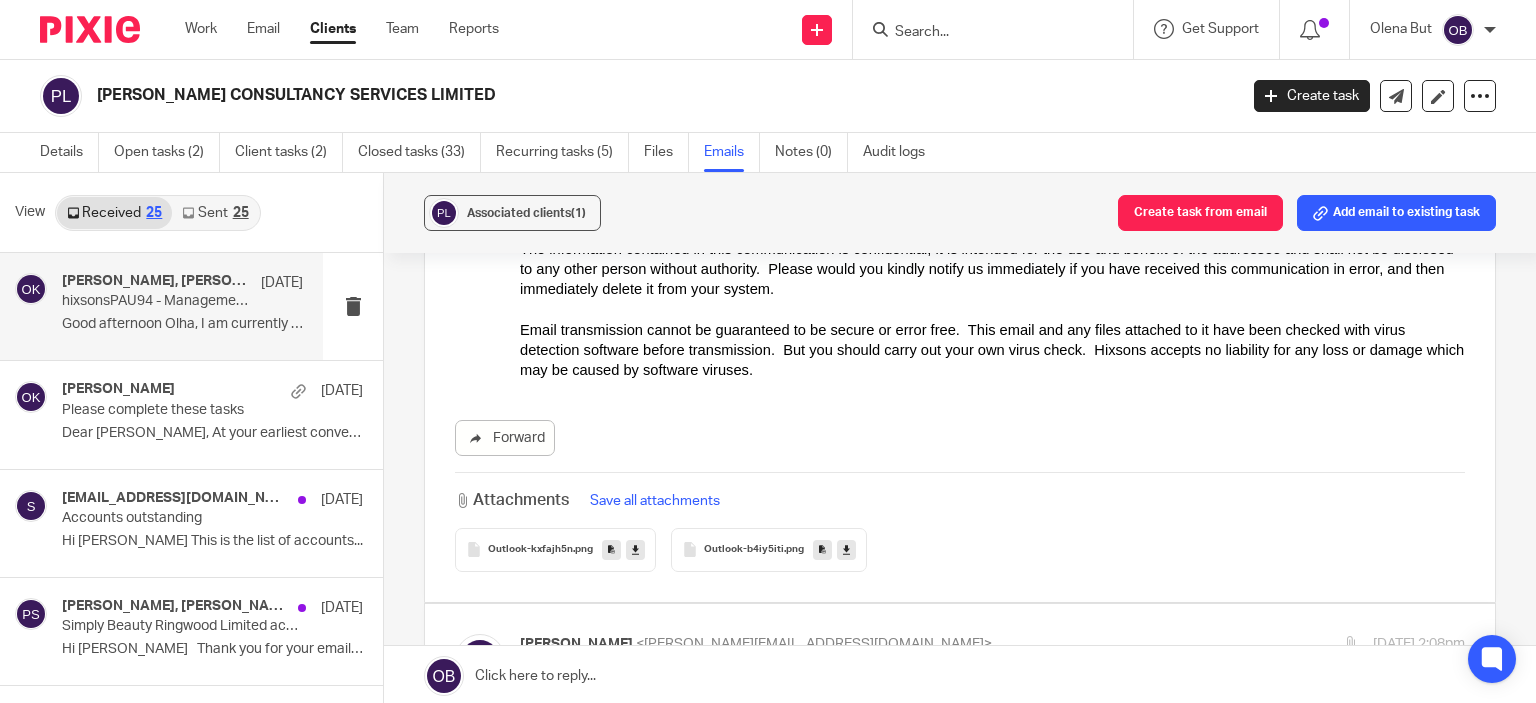 scroll, scrollTop: 1247, scrollLeft: 0, axis: vertical 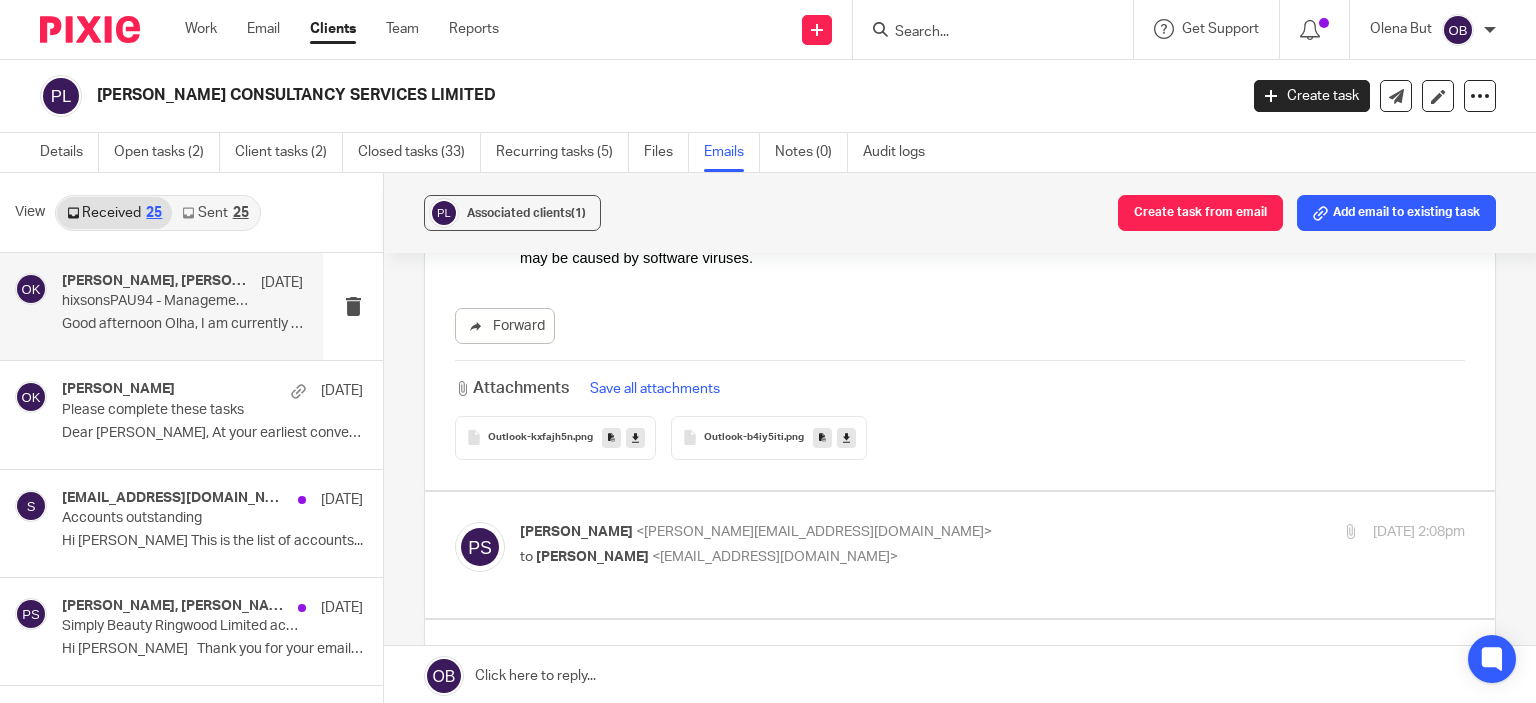 click on "Attachments
Save all attachments
Outlook-kxfajh5n .png       Outlook-b4iy5iti .png" at bounding box center [960, 409] 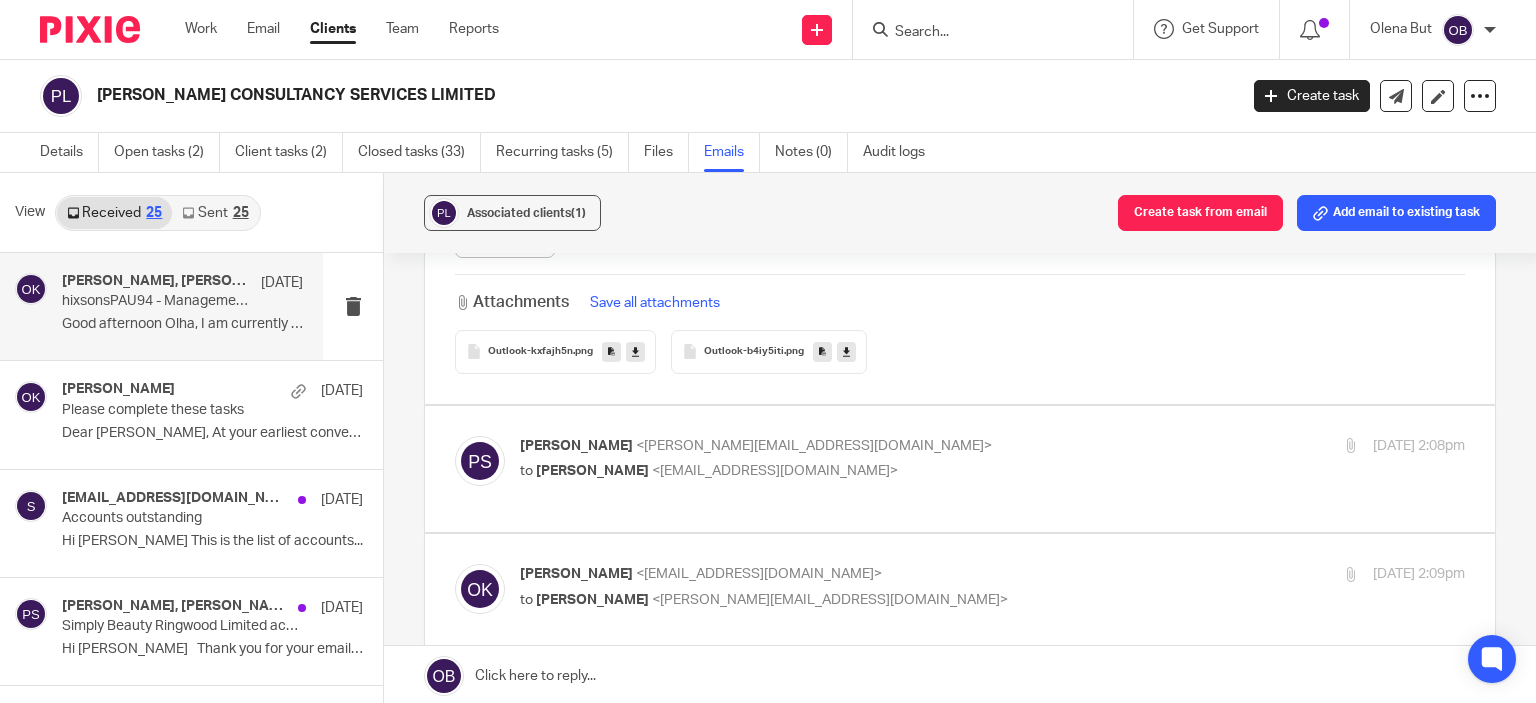 scroll, scrollTop: 1447, scrollLeft: 0, axis: vertical 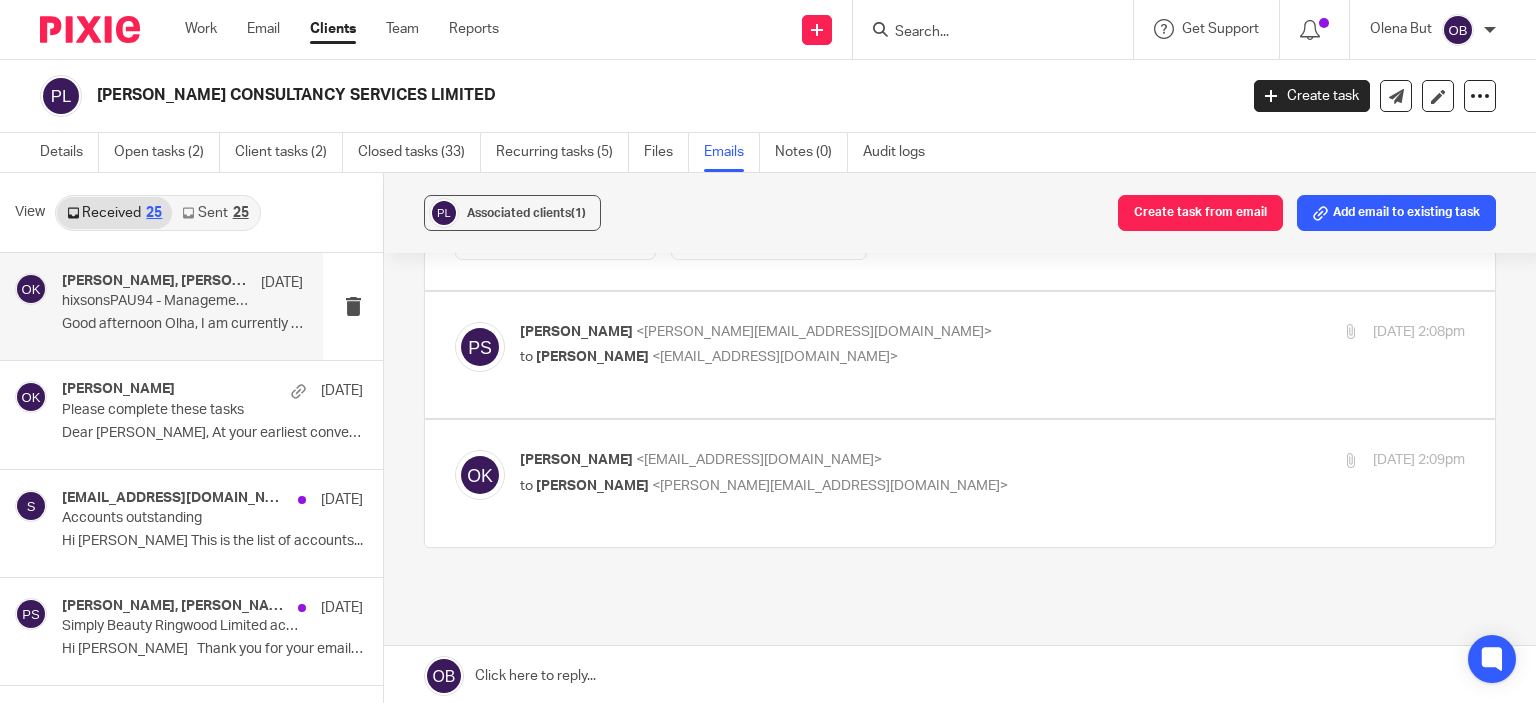 click on "to
Olha Kybukevych
<olha@hixsons.co.uk>" at bounding box center (835, 357) 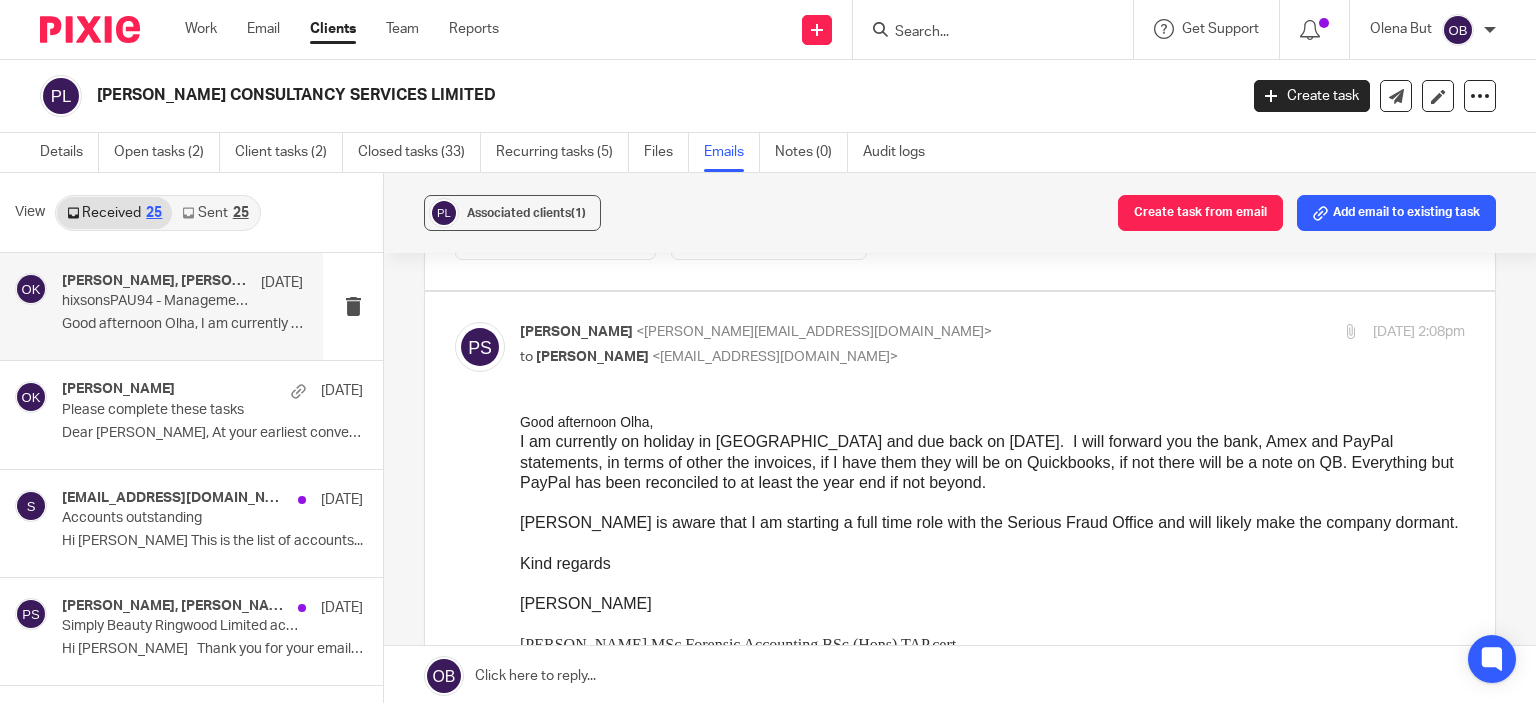 scroll, scrollTop: 0, scrollLeft: 0, axis: both 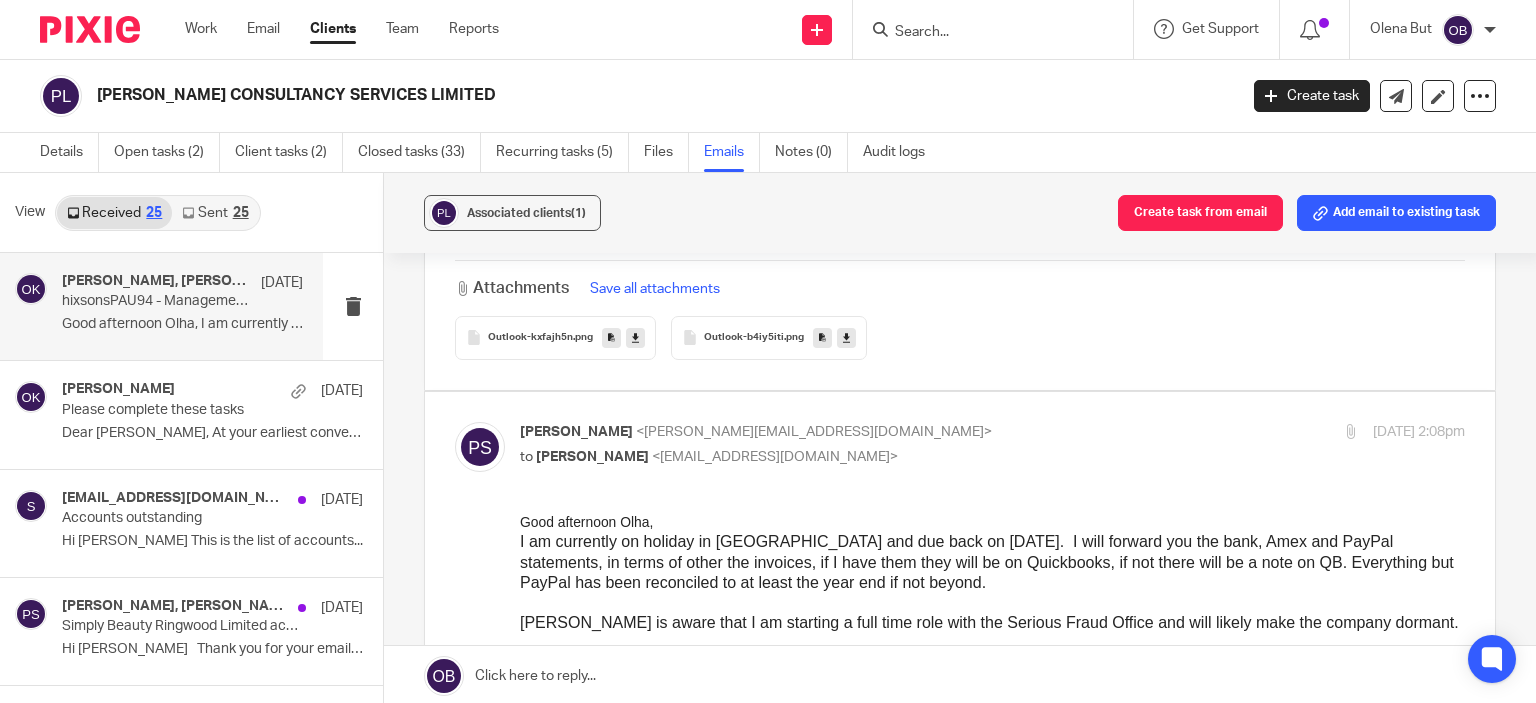 click at bounding box center (960, 1362) 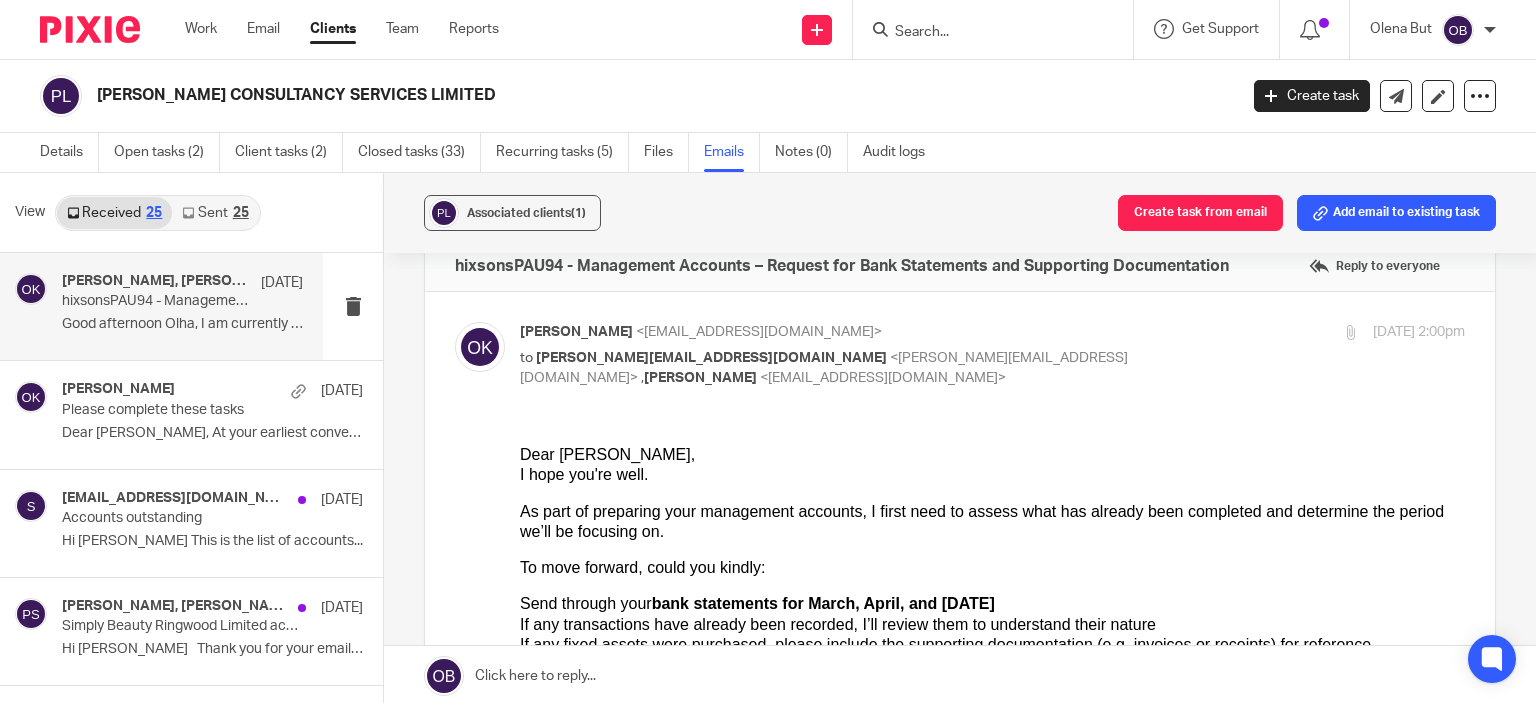 scroll, scrollTop: 0, scrollLeft: 0, axis: both 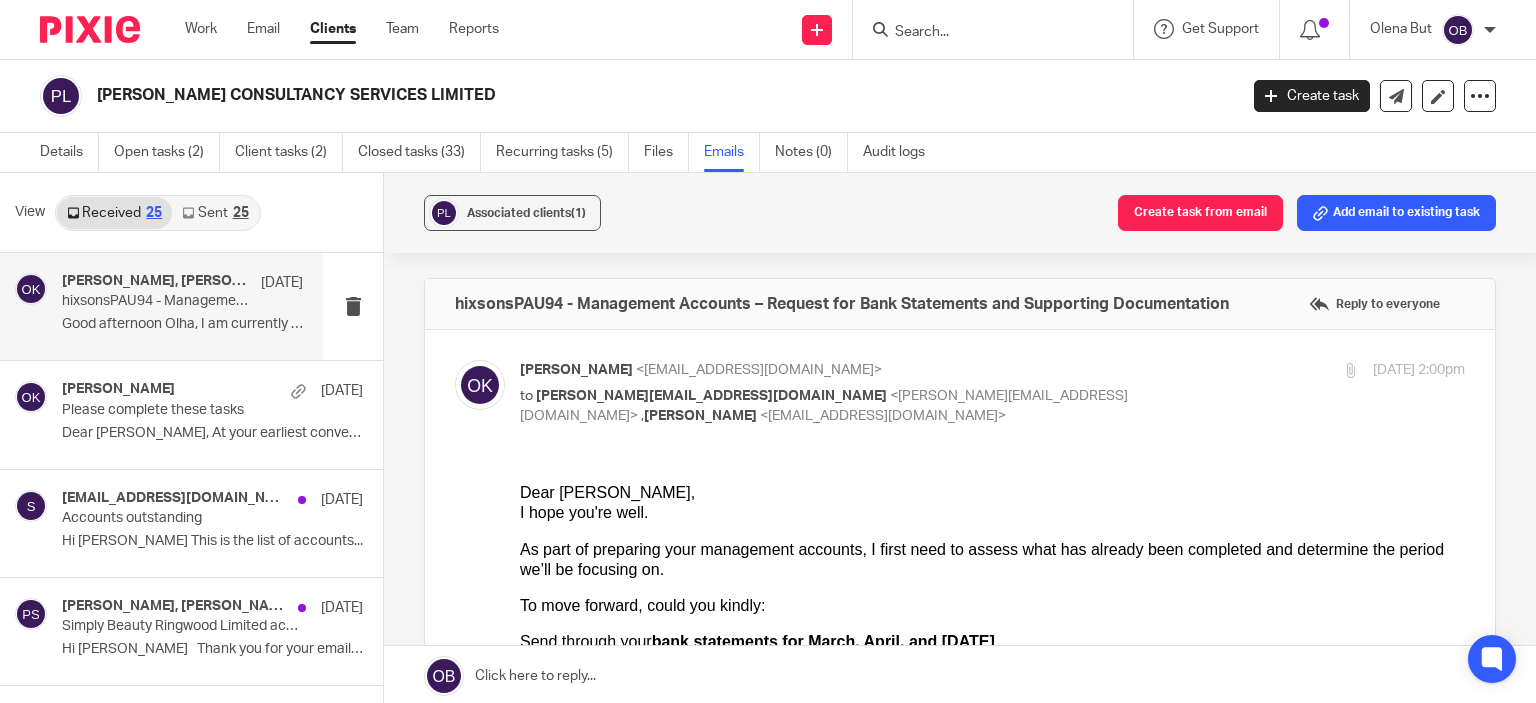 click on "3 Jul 2025 2:00pm" at bounding box center (1307, 370) 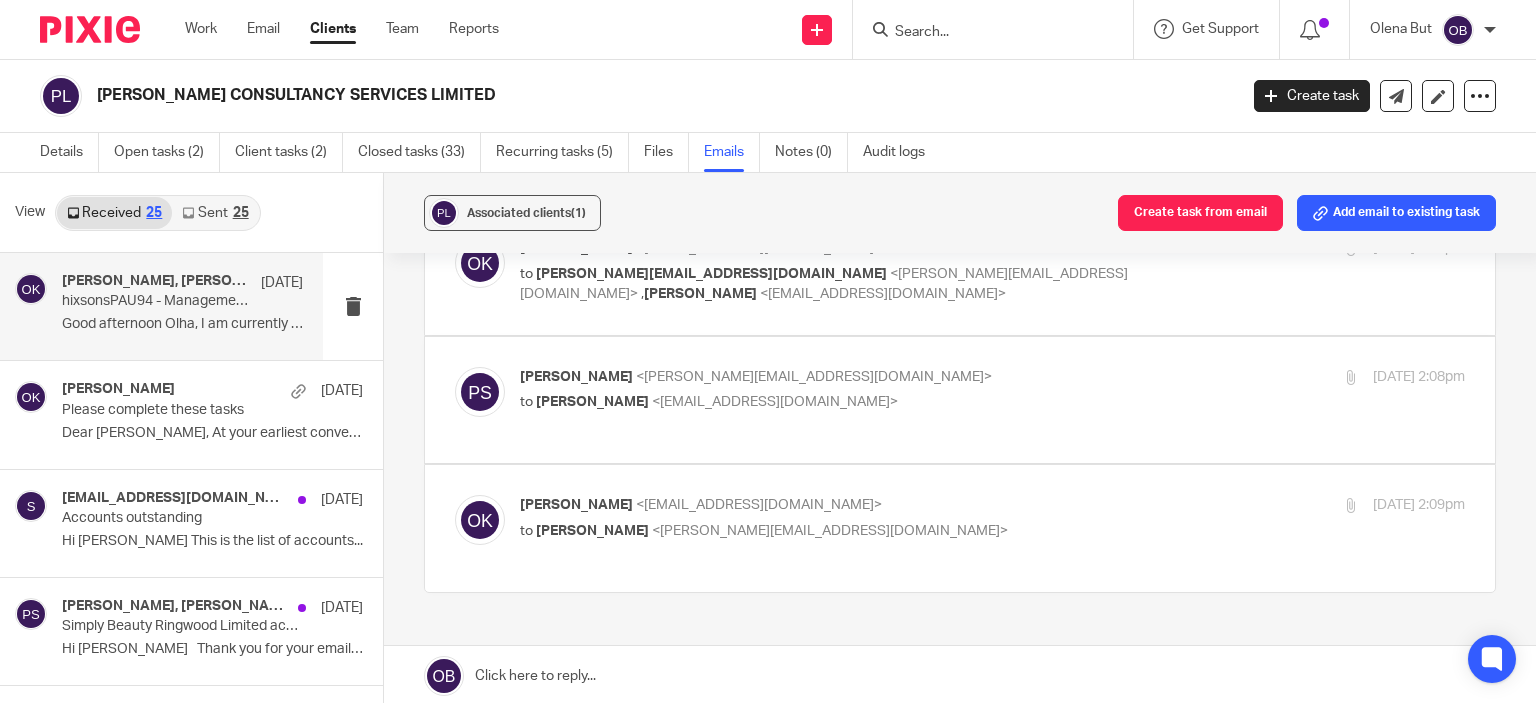 scroll, scrollTop: 0, scrollLeft: 0, axis: both 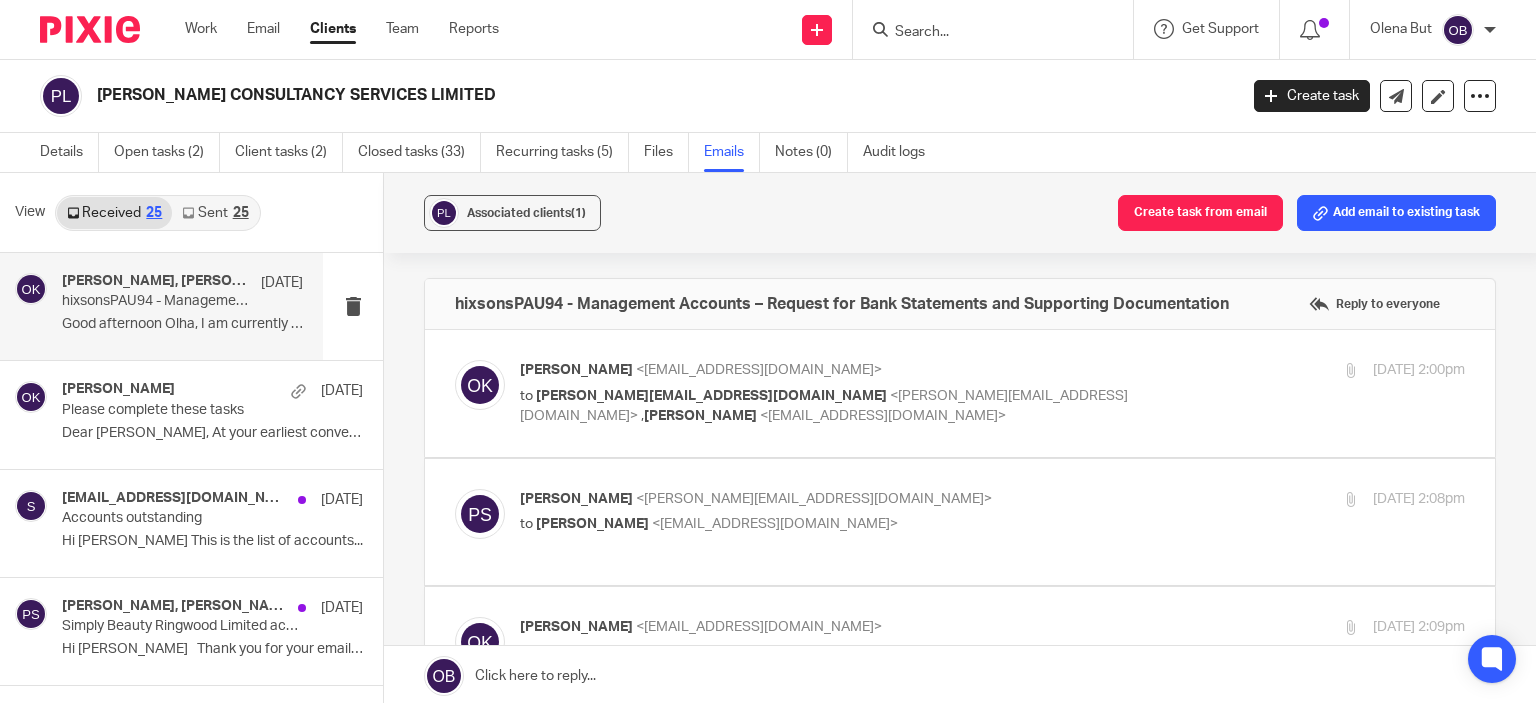 click at bounding box center [960, 393] 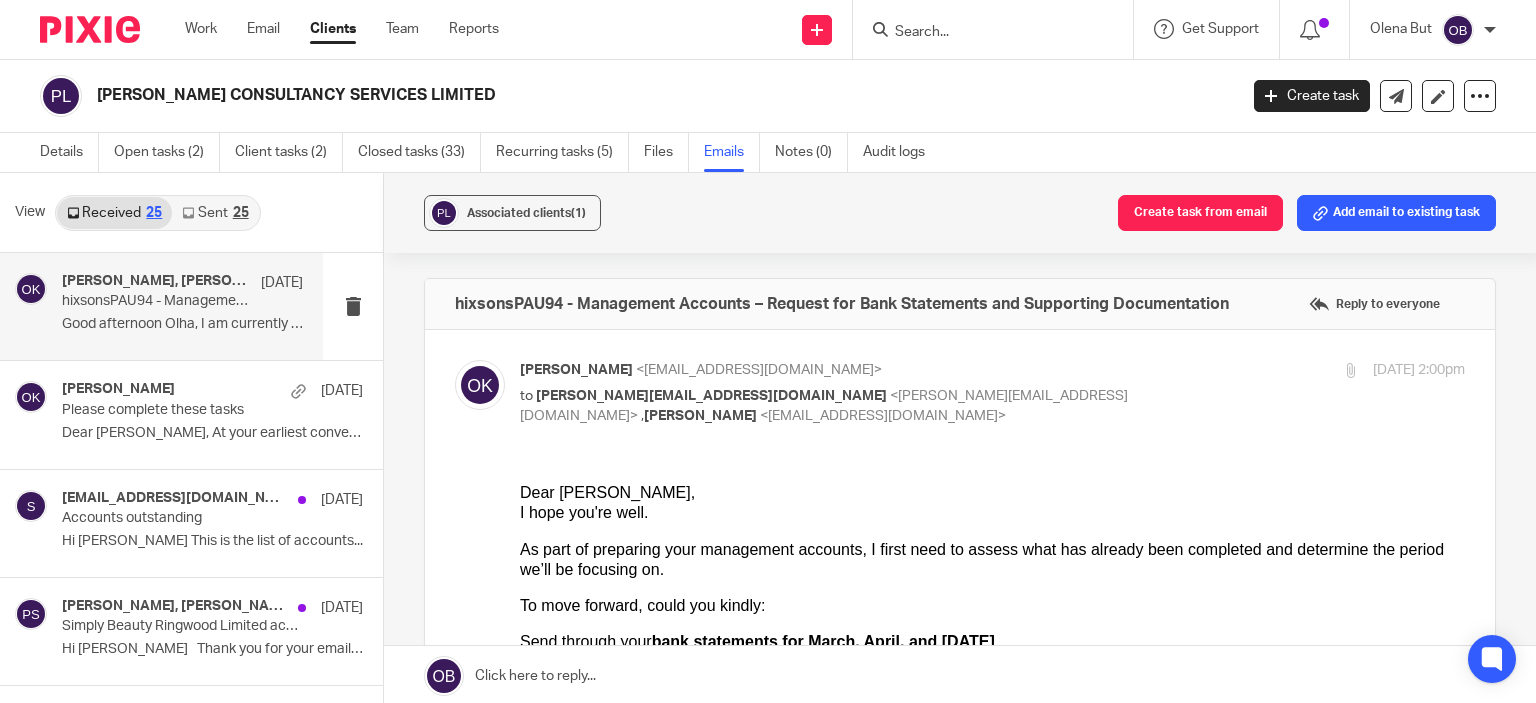 scroll, scrollTop: 0, scrollLeft: 0, axis: both 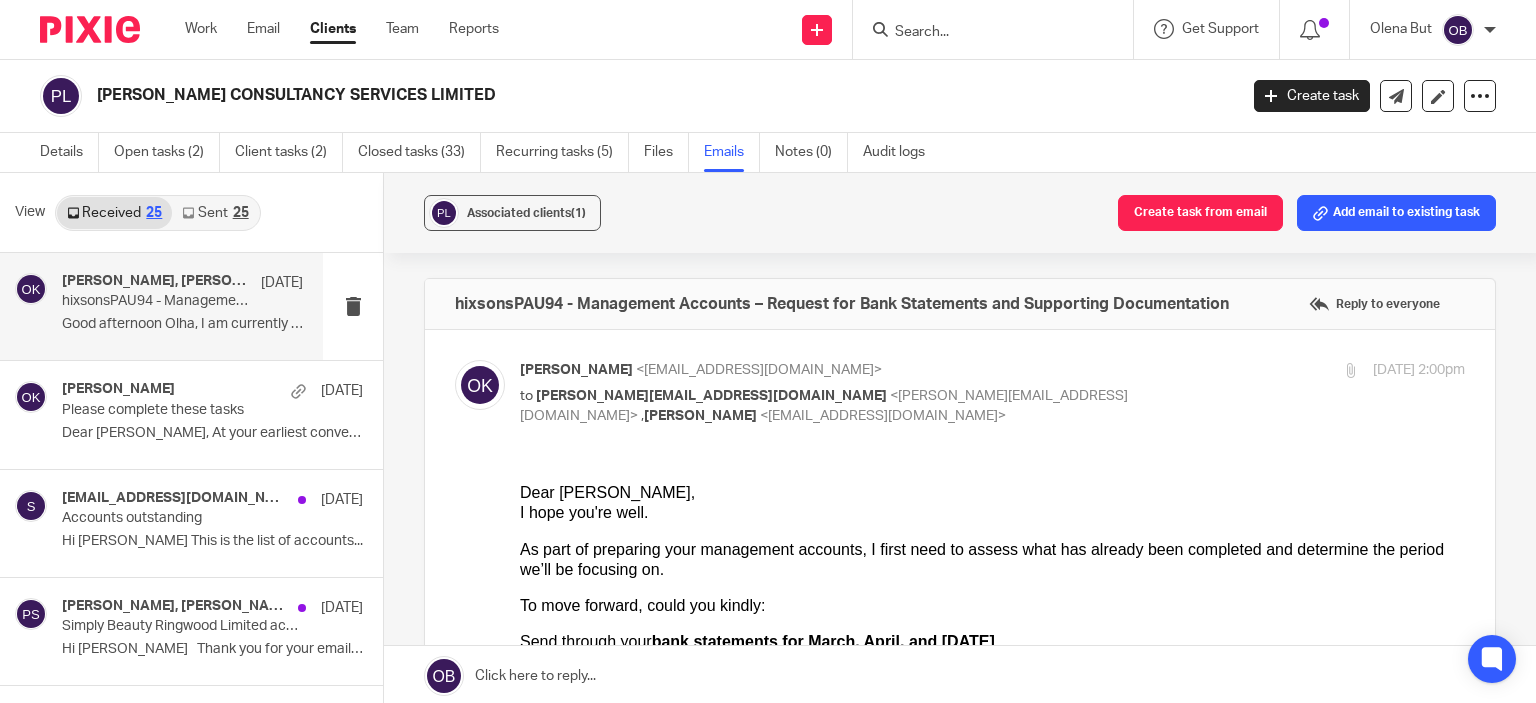 click on "3 Jul 2025 2:00pm" at bounding box center (1307, 370) 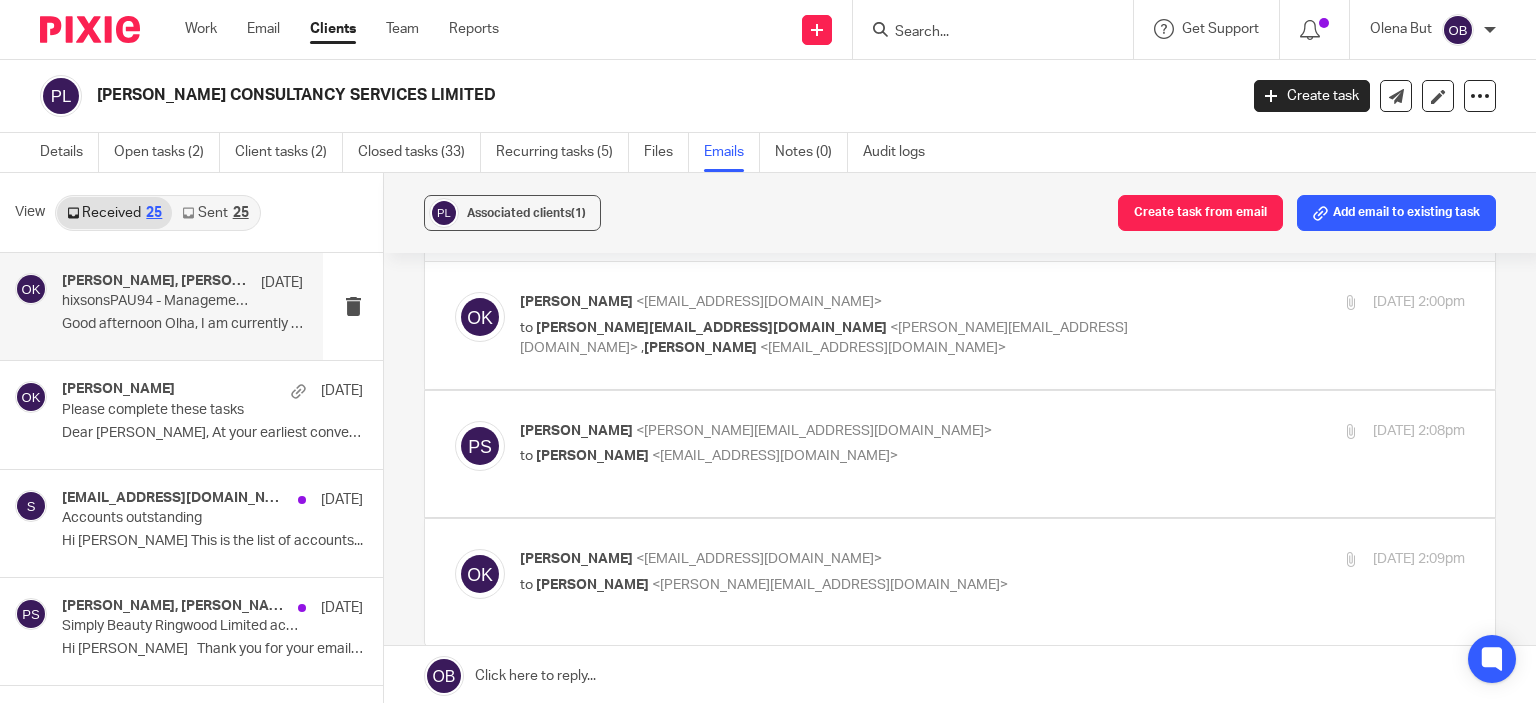 scroll, scrollTop: 100, scrollLeft: 0, axis: vertical 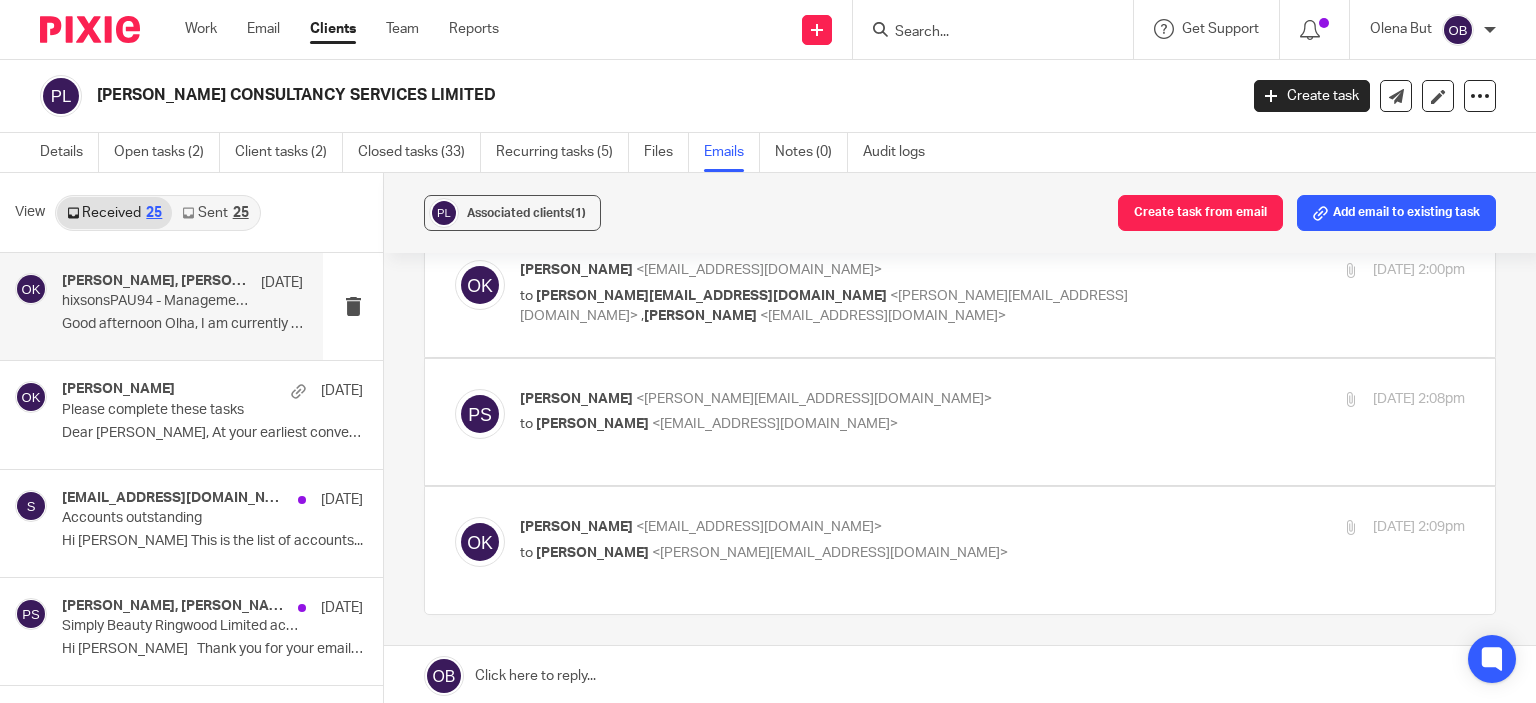 click on "Paul Smith
<paul@paulsmithconsultancy.com>" at bounding box center (835, 399) 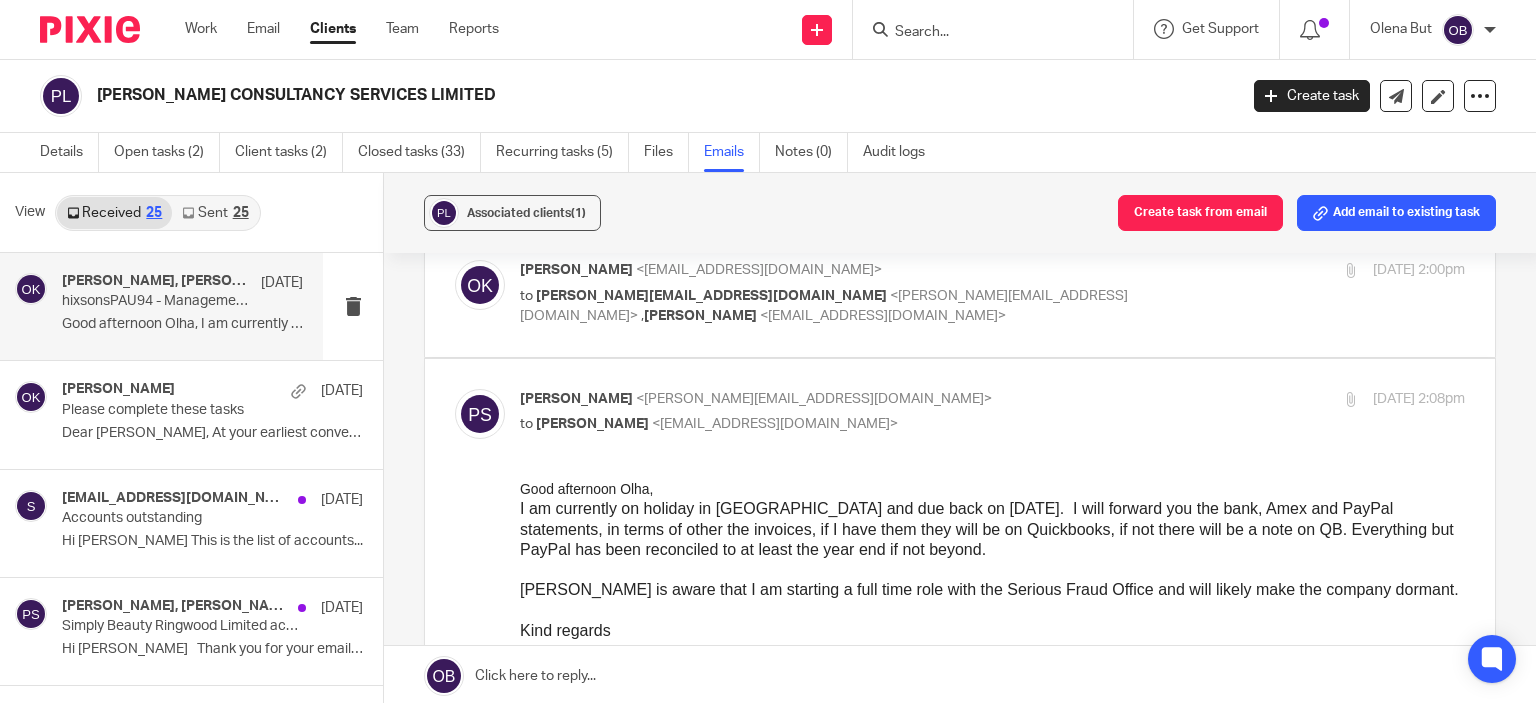 scroll, scrollTop: 0, scrollLeft: 0, axis: both 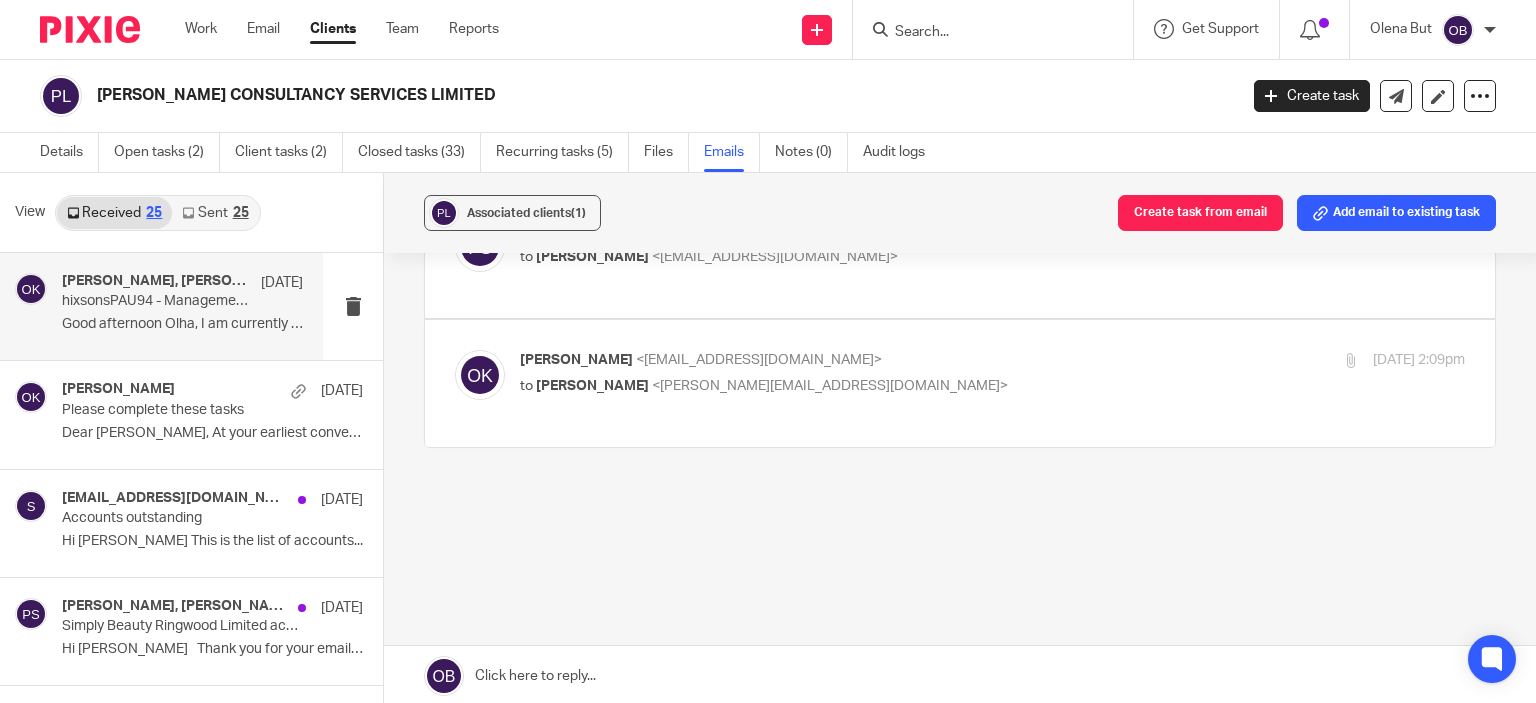 click on "to
Paul Smith
<paul@paulsmithconsultancy.com>" at bounding box center (835, 386) 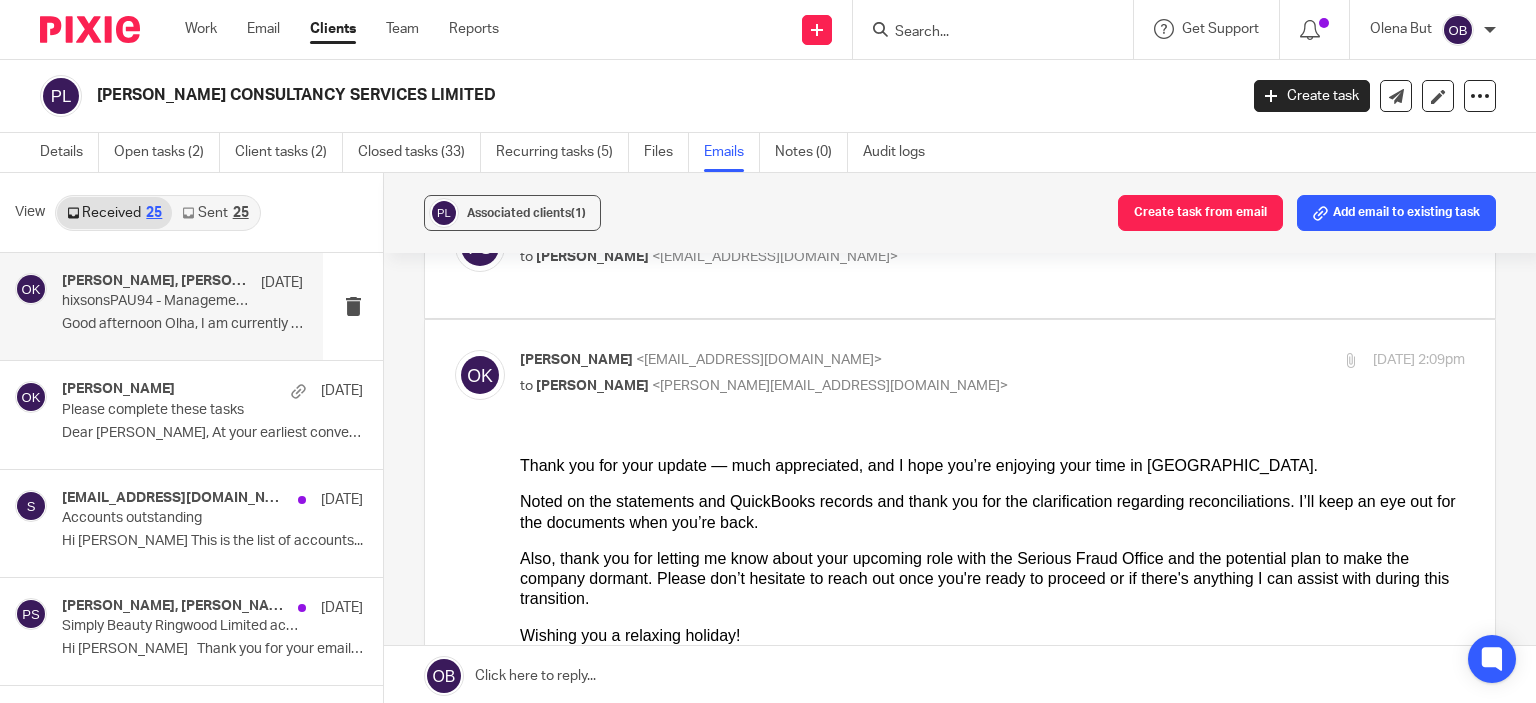 scroll, scrollTop: 0, scrollLeft: 0, axis: both 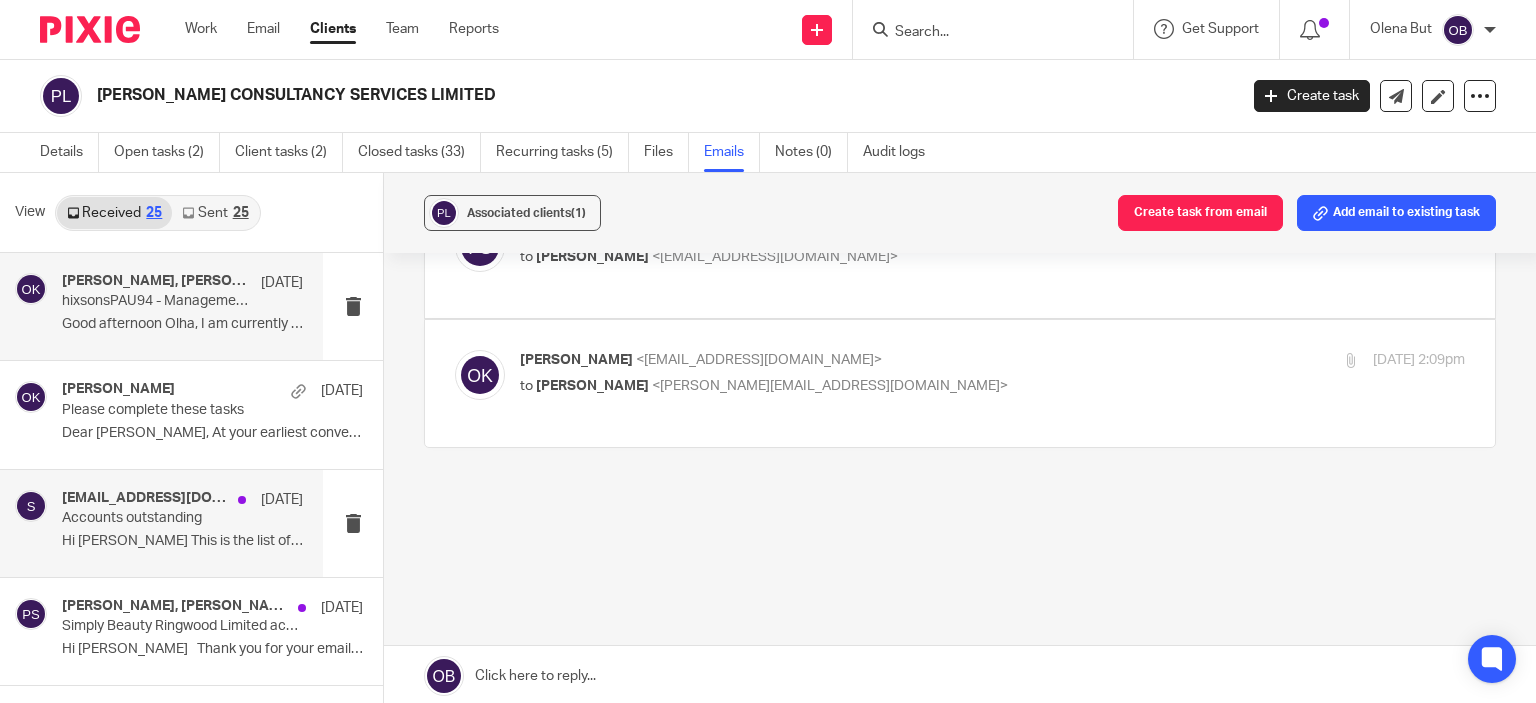 click on "simplybeauty@btinternet.com
6 Jun" at bounding box center (182, 500) 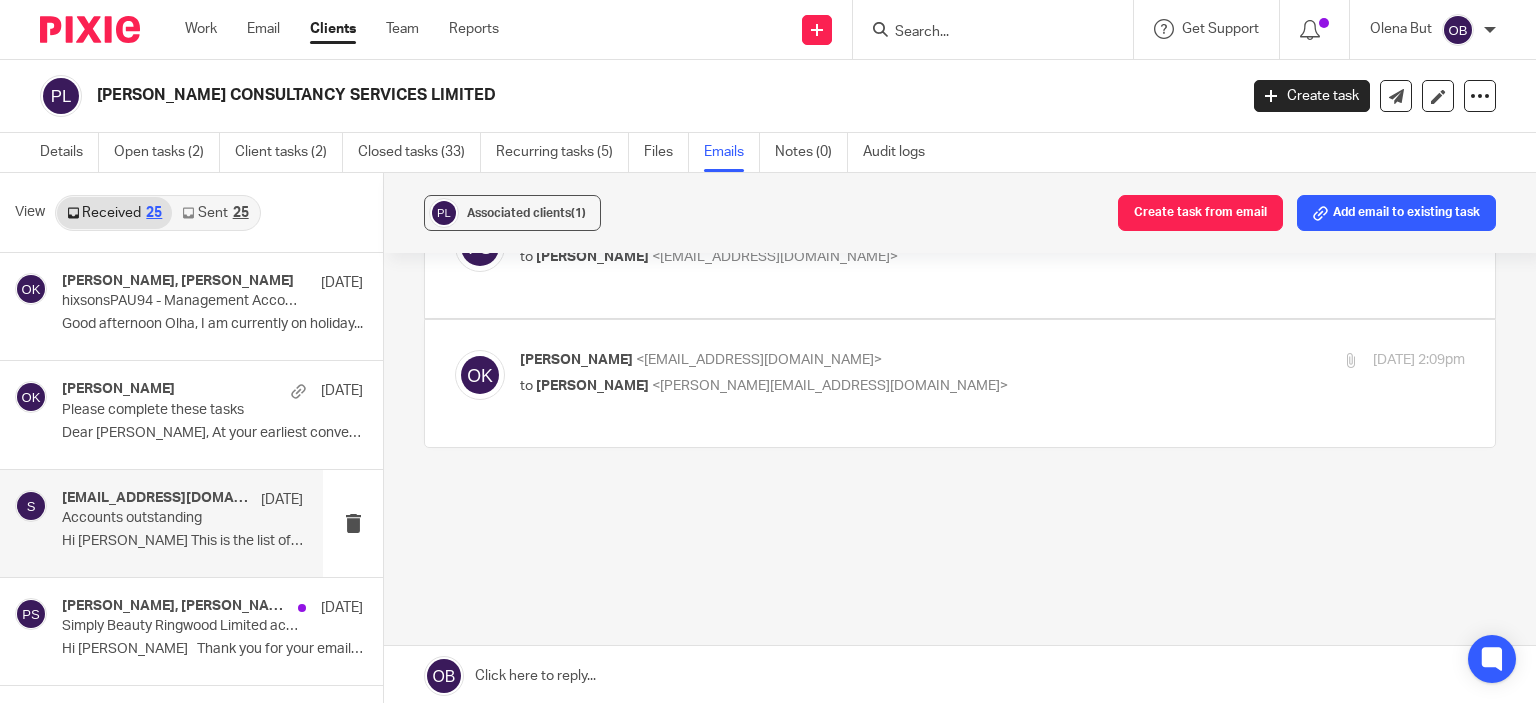 scroll, scrollTop: 0, scrollLeft: 0, axis: both 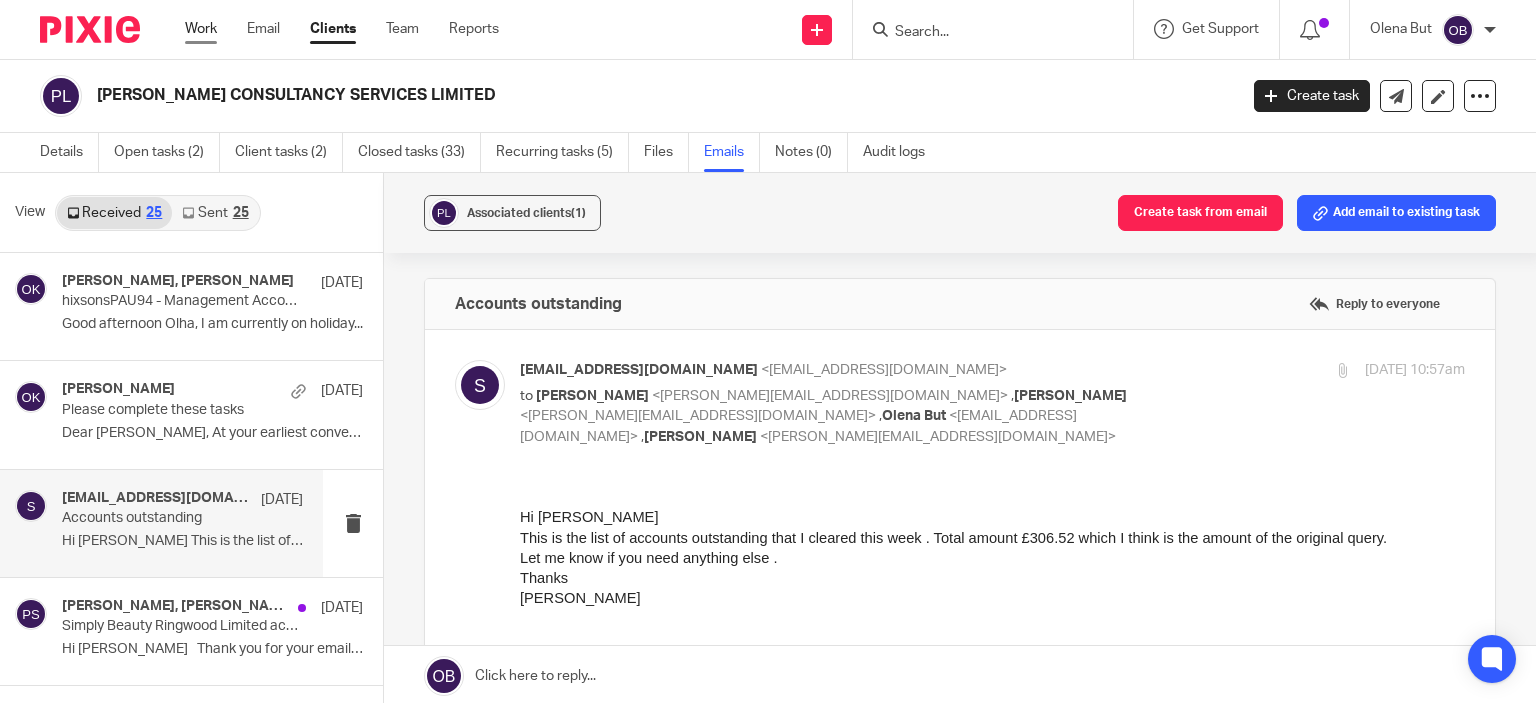 click on "Work" at bounding box center (201, 29) 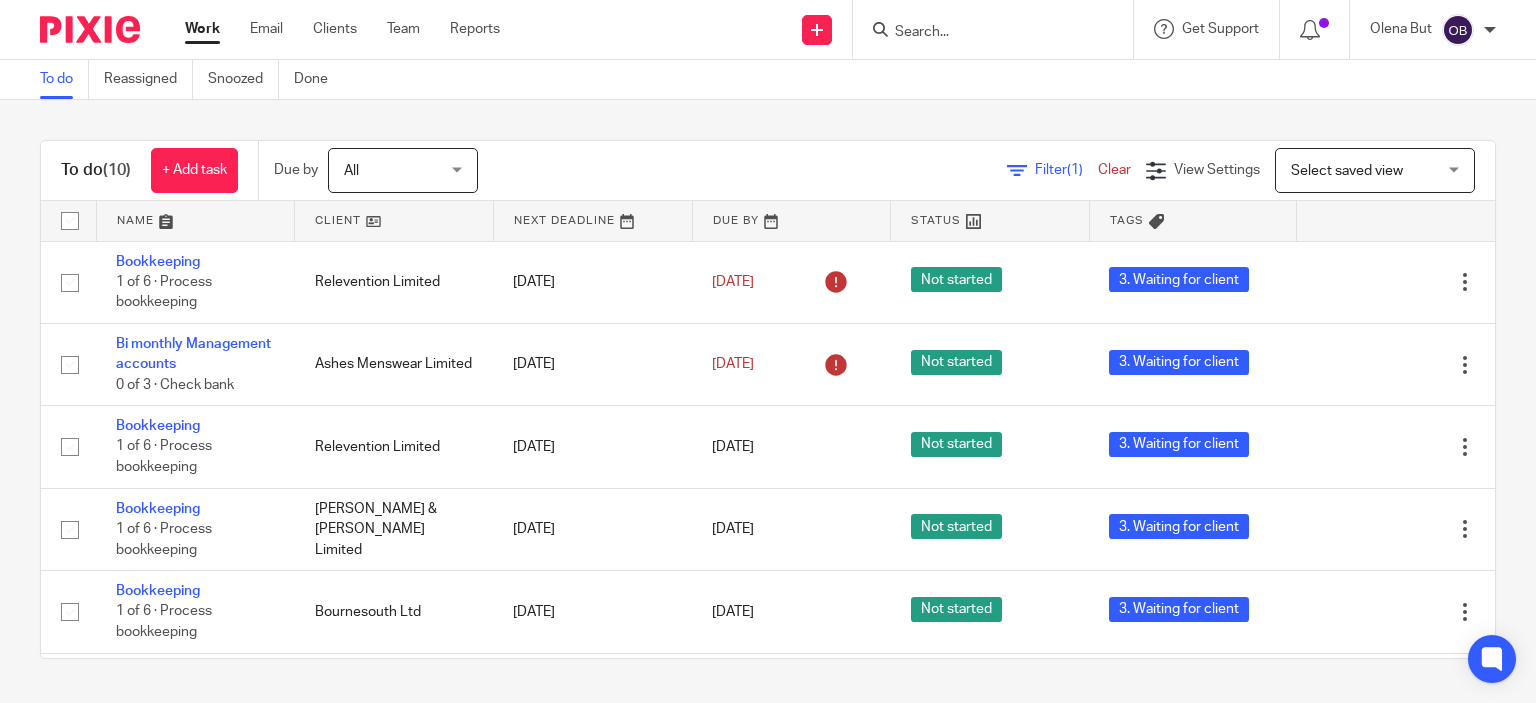 scroll, scrollTop: 0, scrollLeft: 0, axis: both 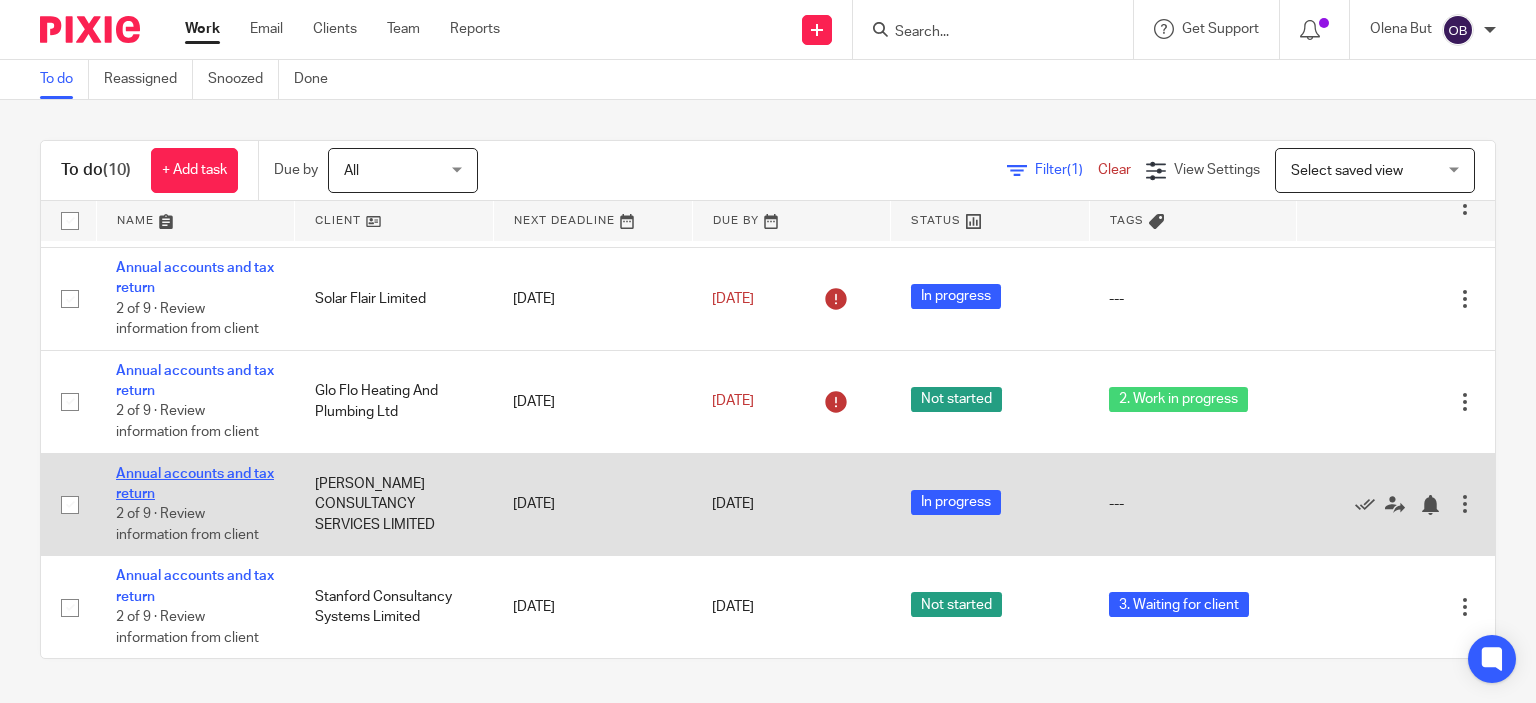 click on "Annual accounts and tax return" at bounding box center (195, 484) 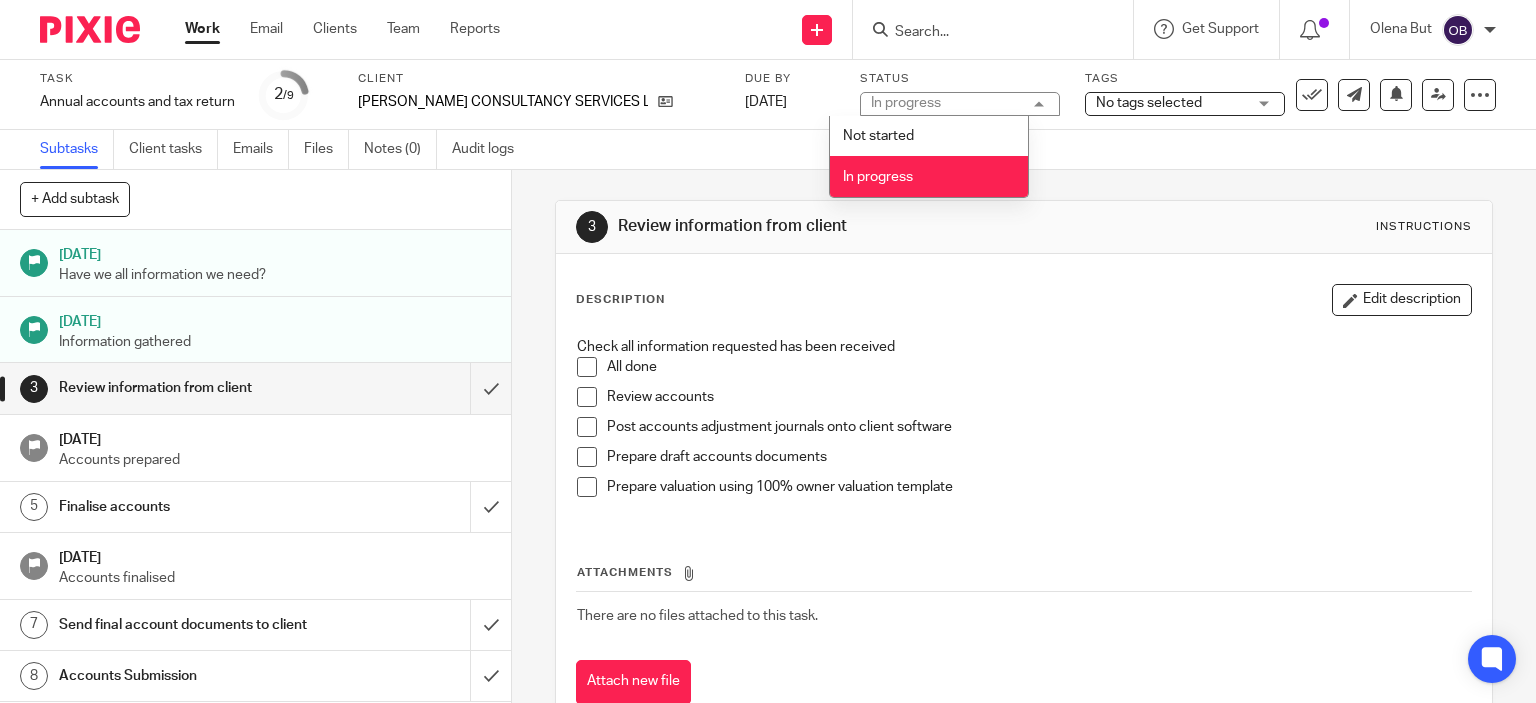 scroll, scrollTop: 0, scrollLeft: 0, axis: both 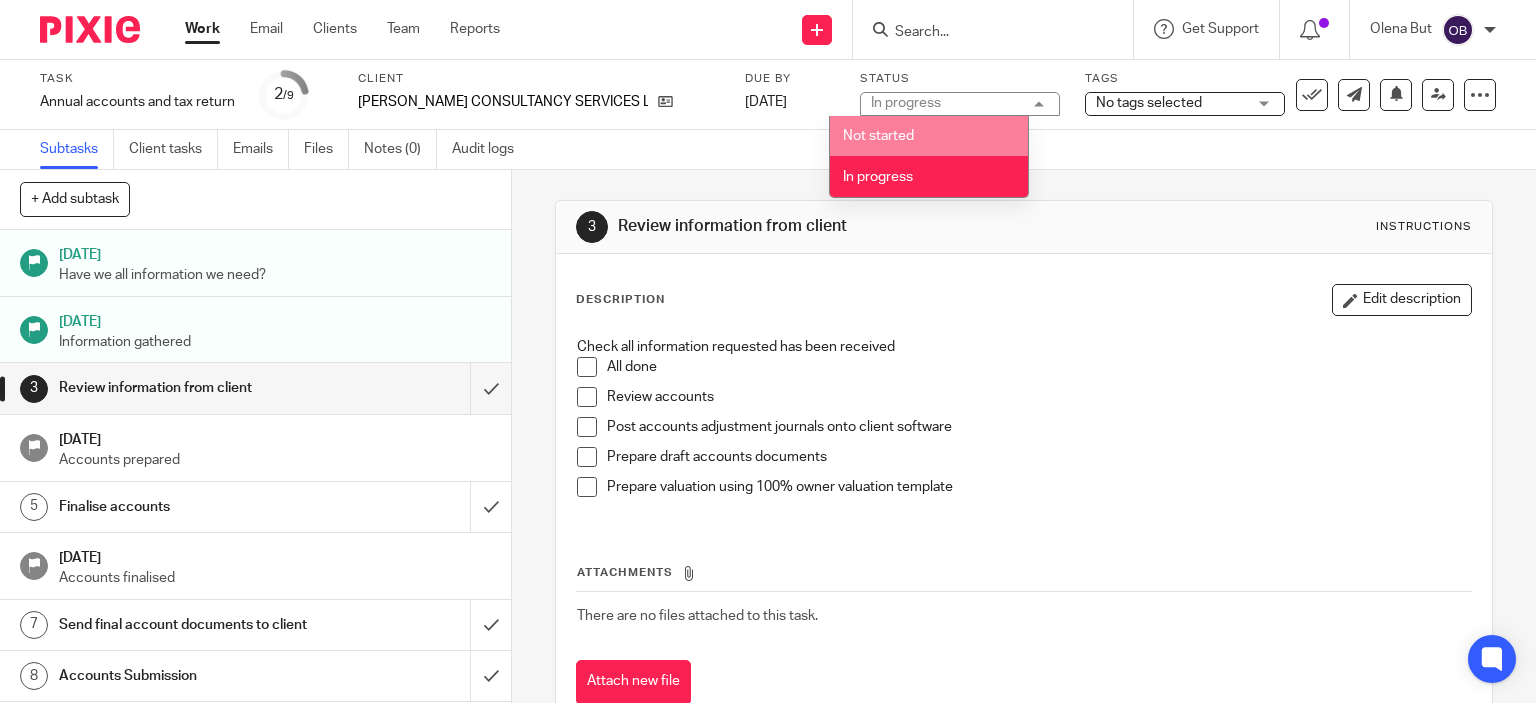 click on "Tags" at bounding box center [1185, 79] 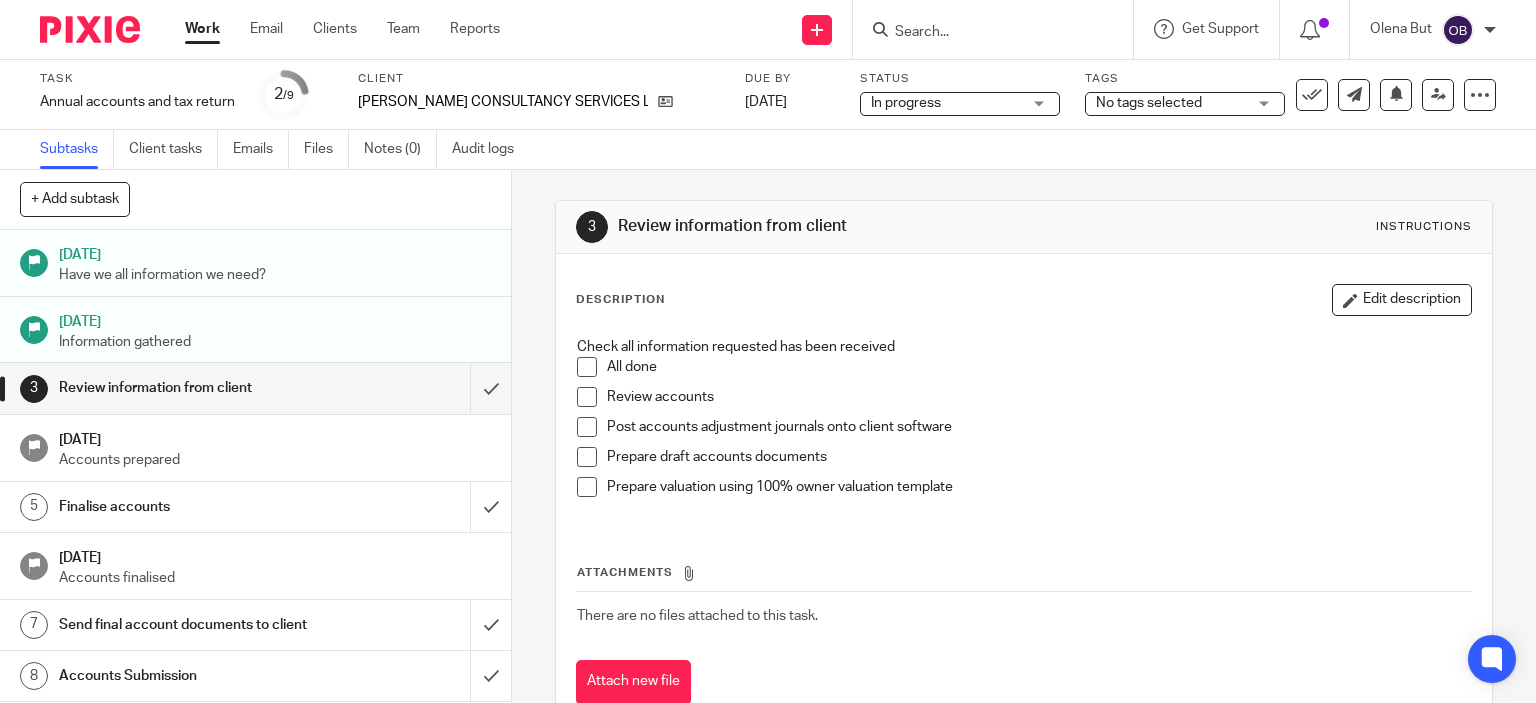 click on "No tags selected" at bounding box center (1149, 103) 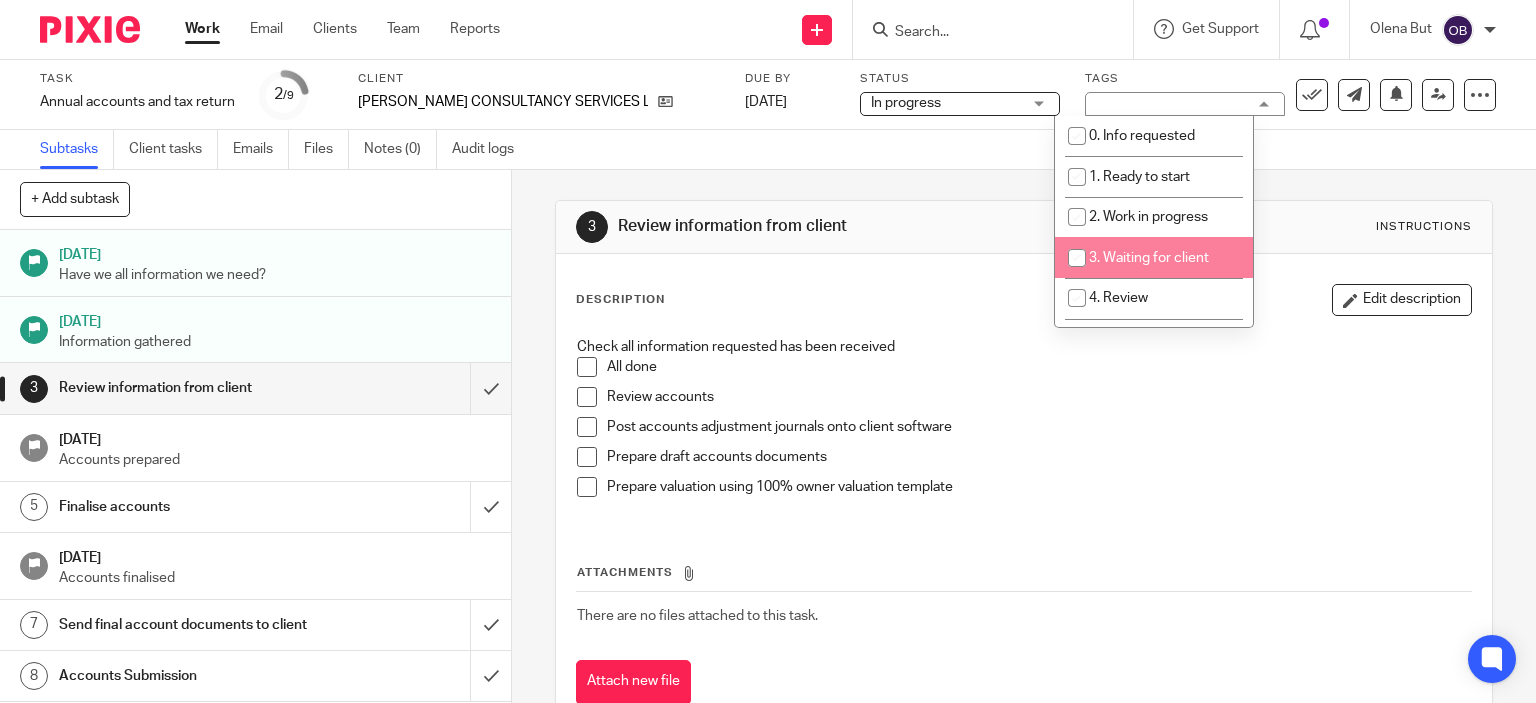 click at bounding box center [1077, 258] 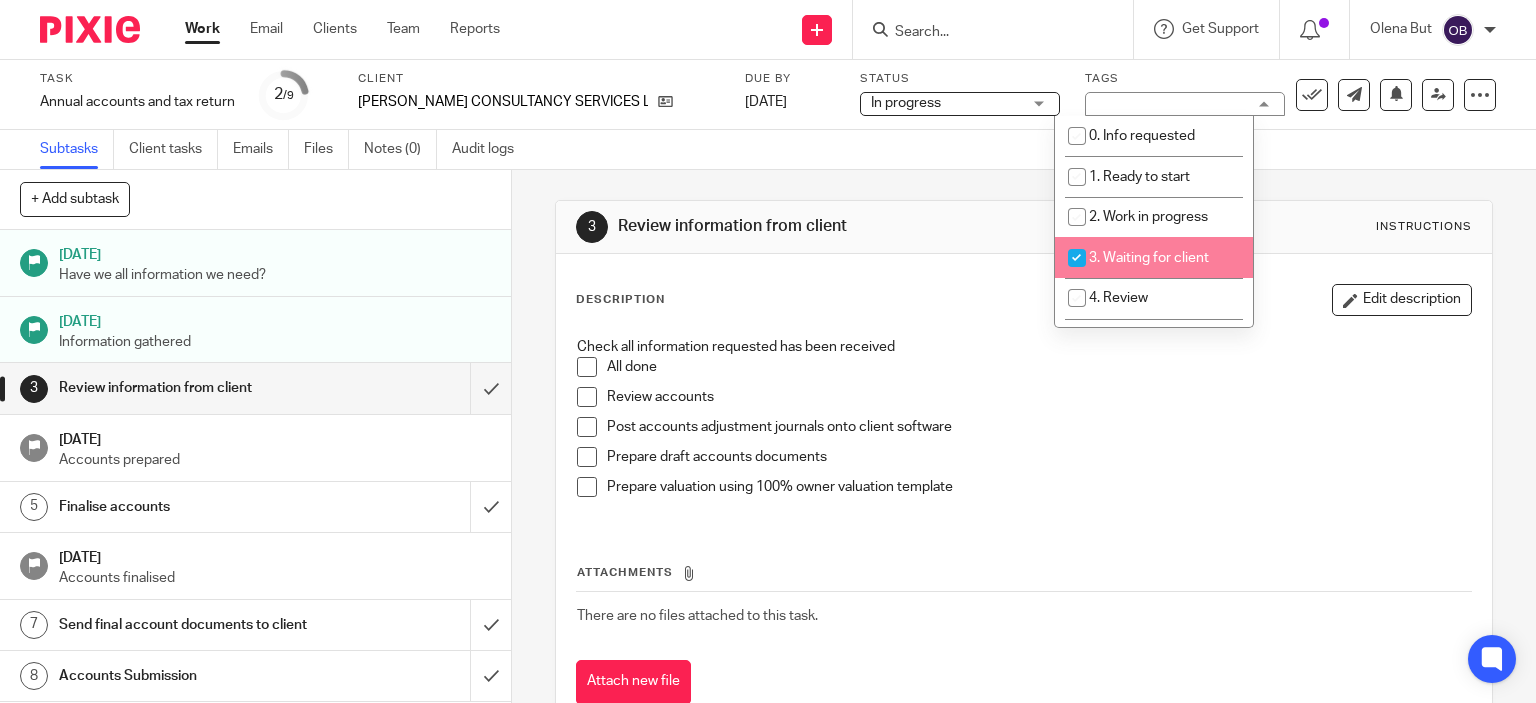 checkbox on "true" 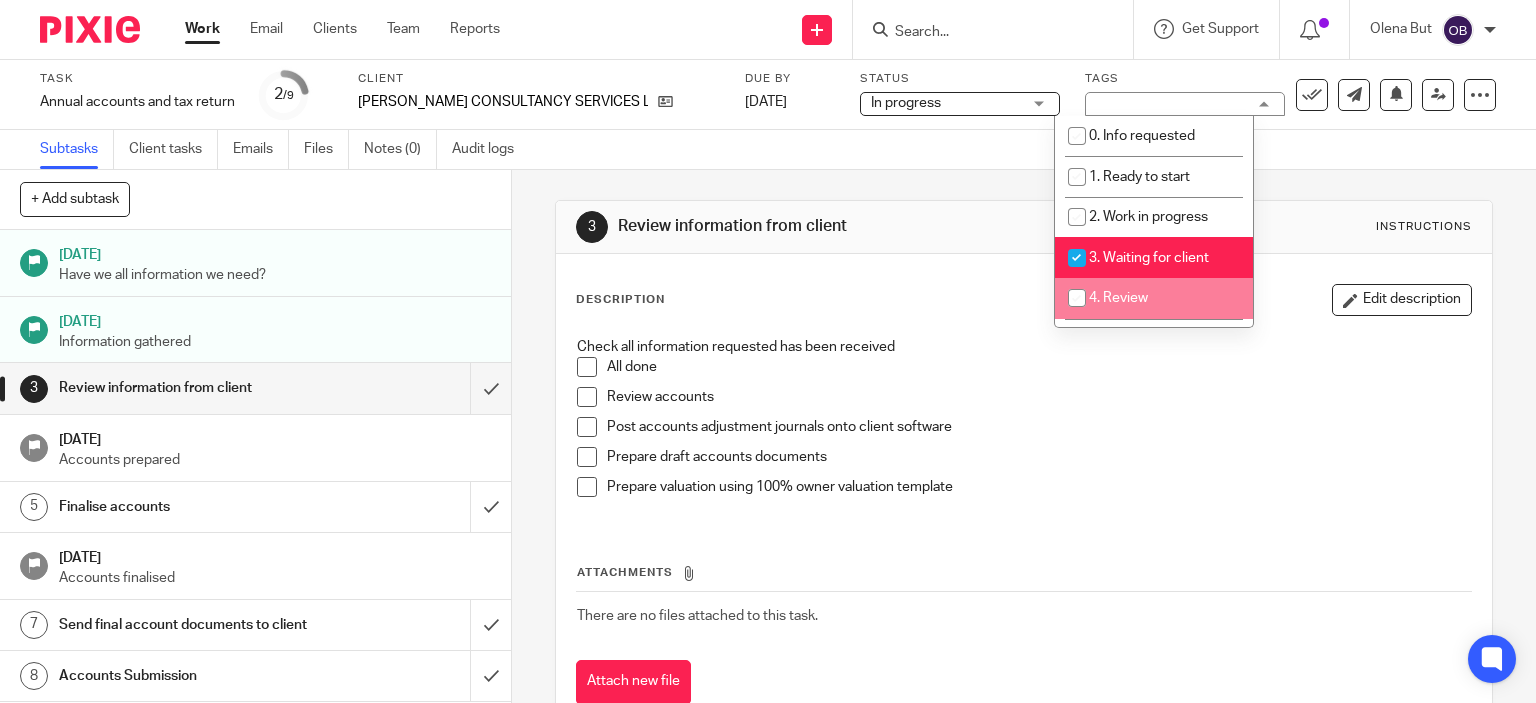 click on "Work
Email
Clients
Team
Reports
Work
Email
Clients
Team
Reports
Settings" at bounding box center [347, 29] 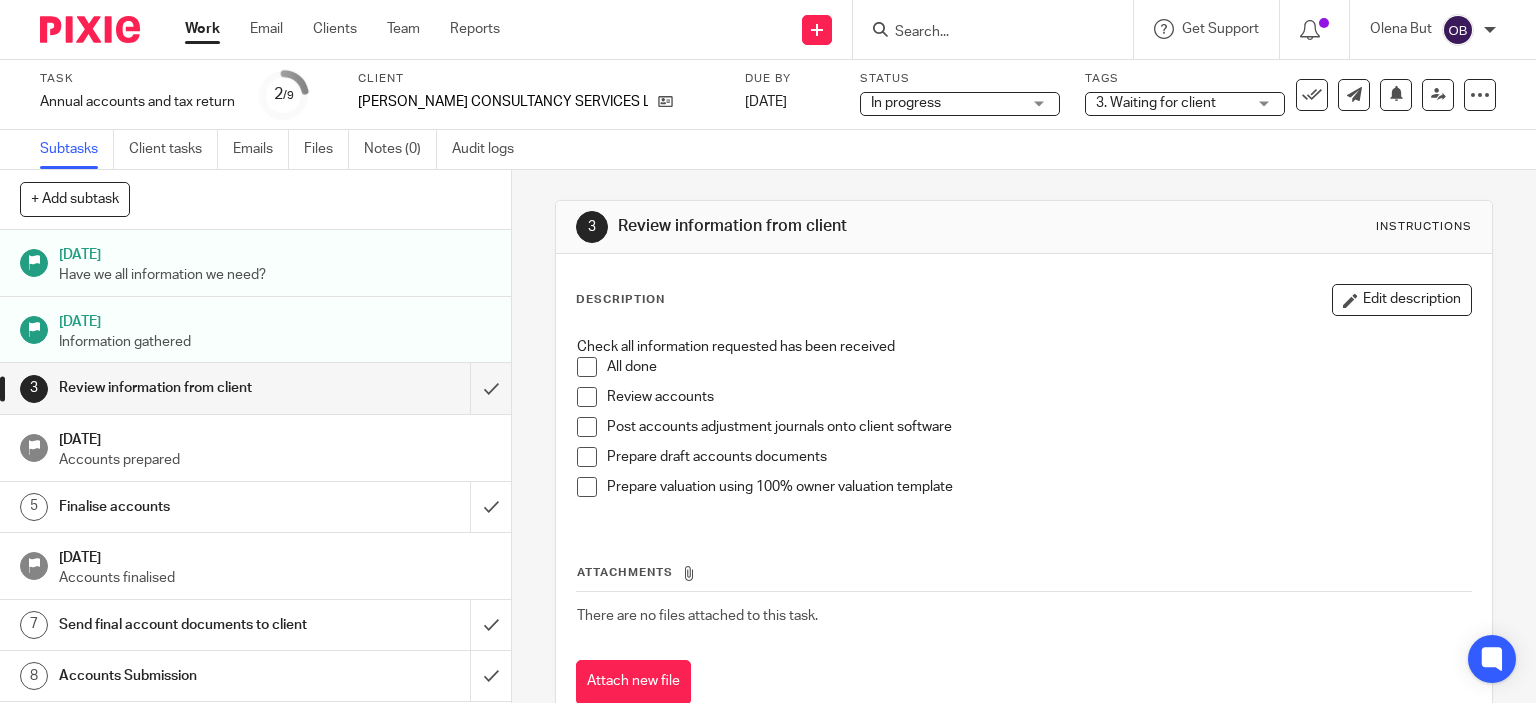 click on "Work" at bounding box center [202, 29] 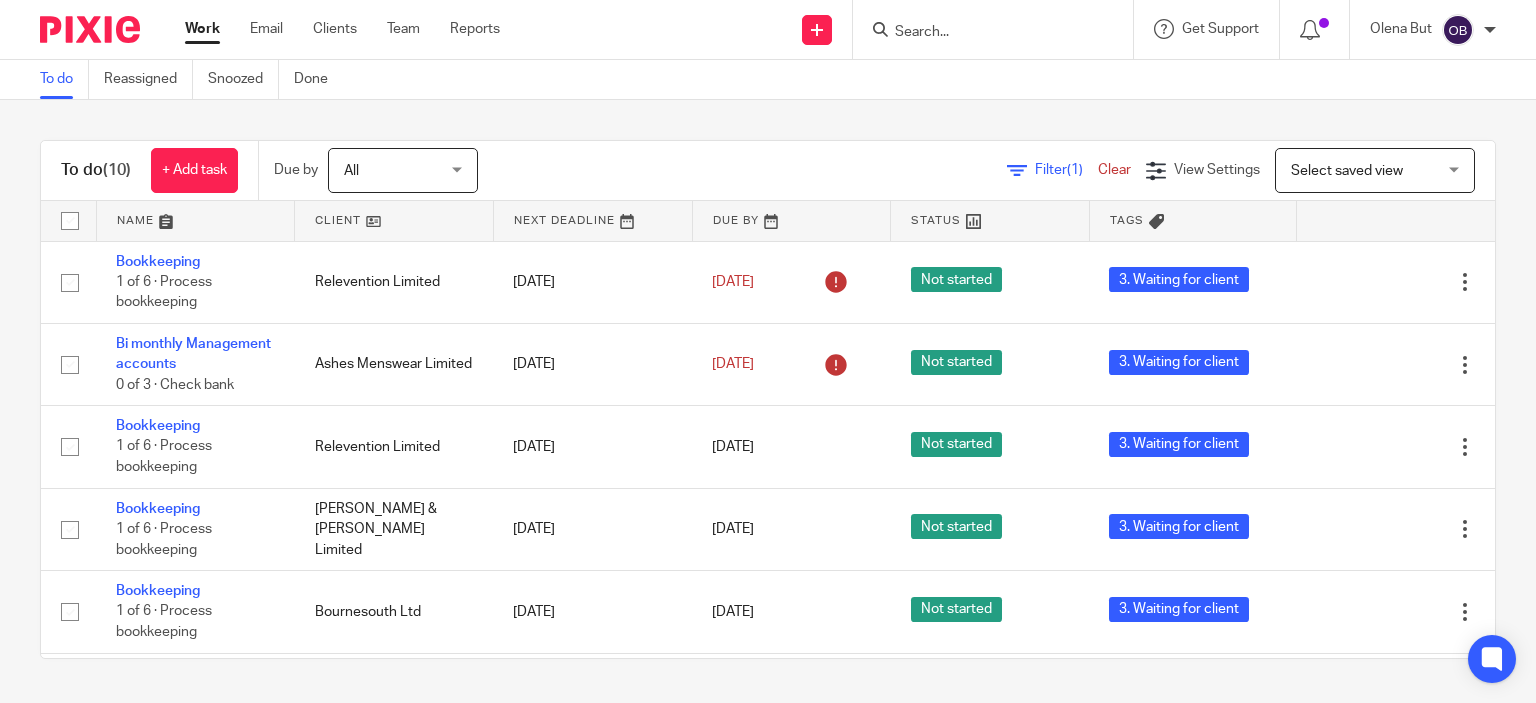 scroll, scrollTop: 0, scrollLeft: 0, axis: both 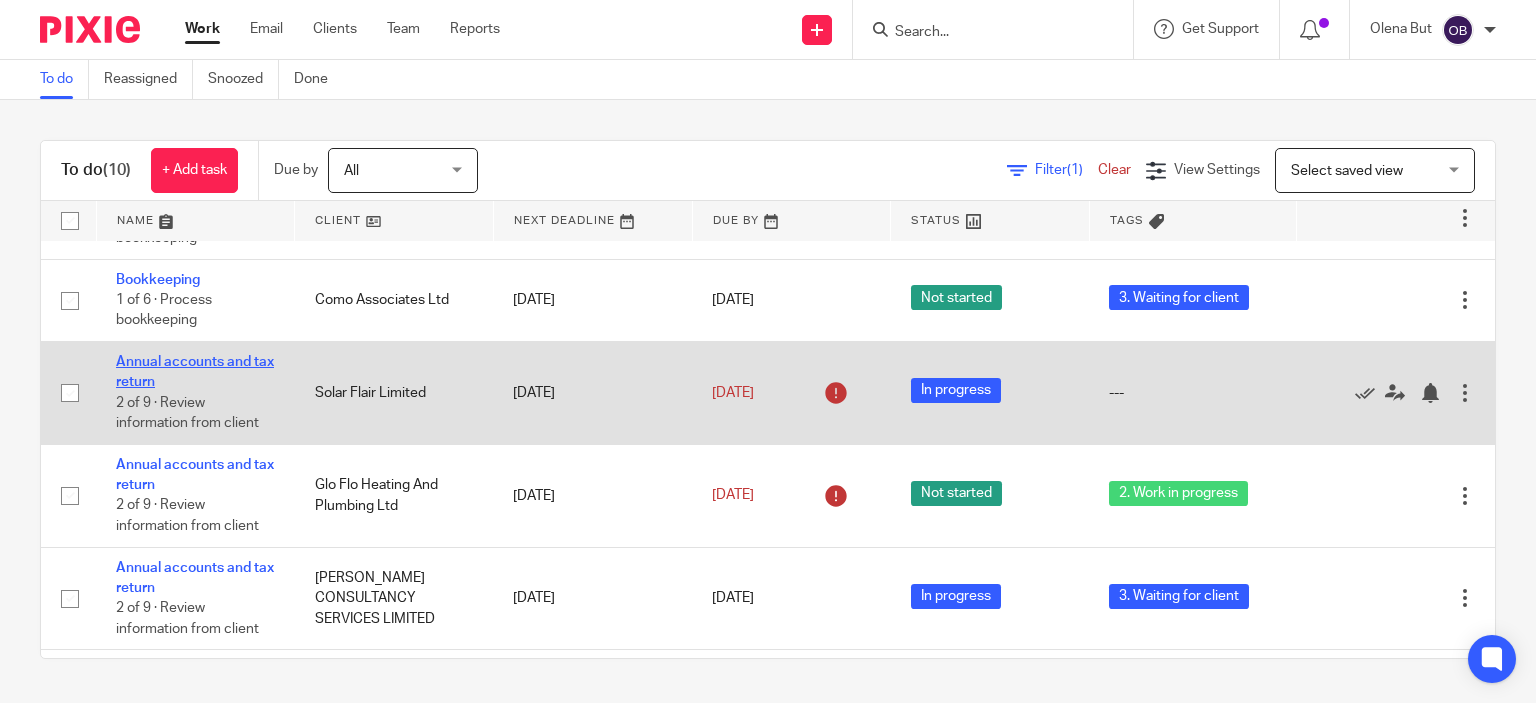 click on "Annual accounts and tax return" at bounding box center (195, 372) 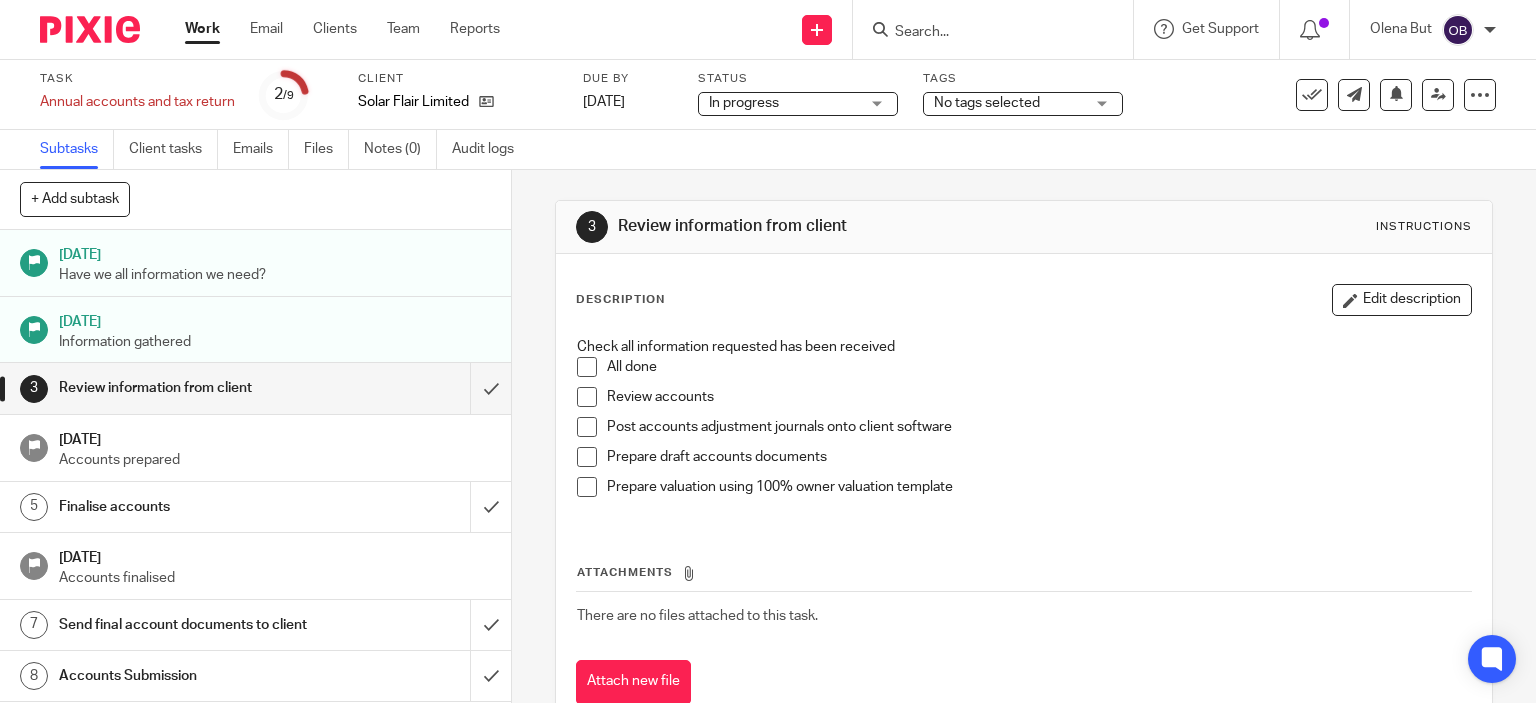 scroll, scrollTop: 0, scrollLeft: 0, axis: both 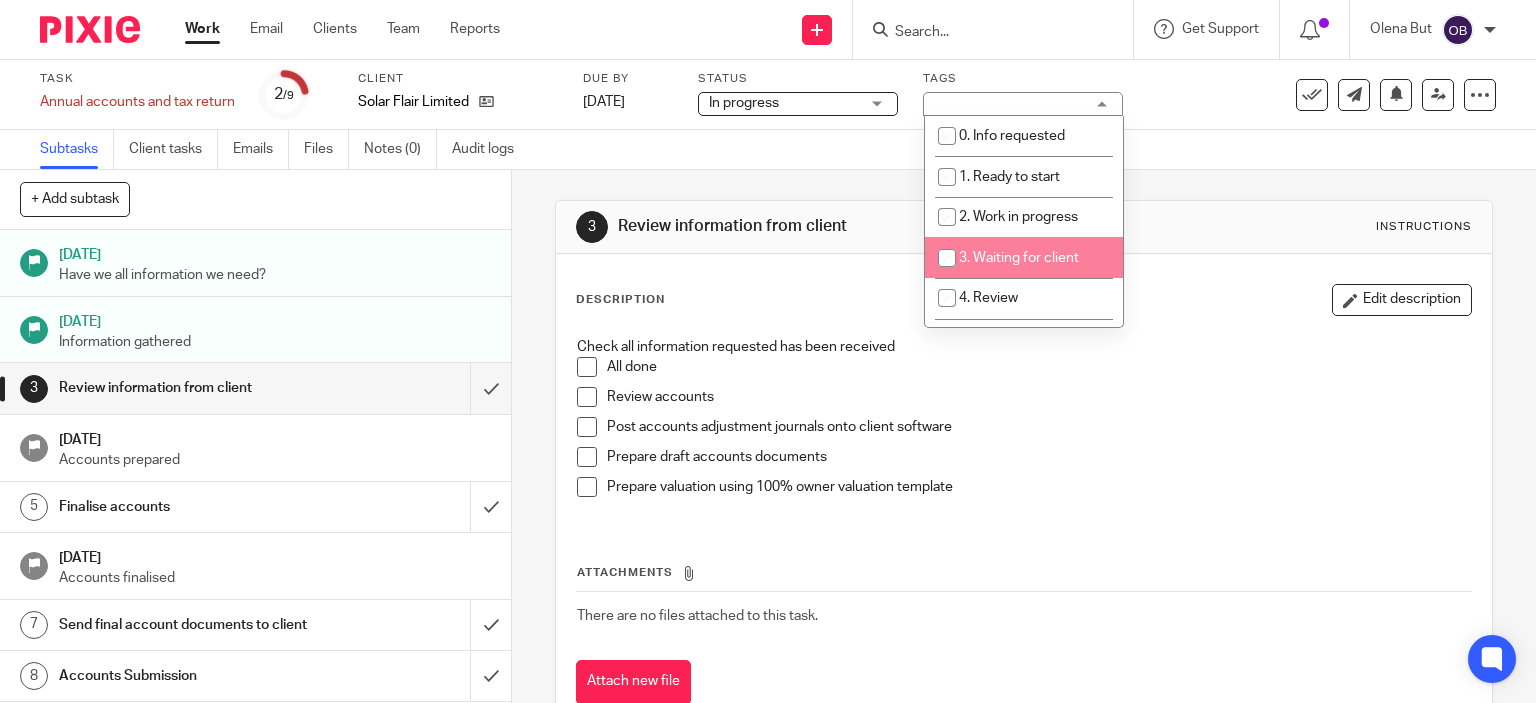 click at bounding box center (947, 258) 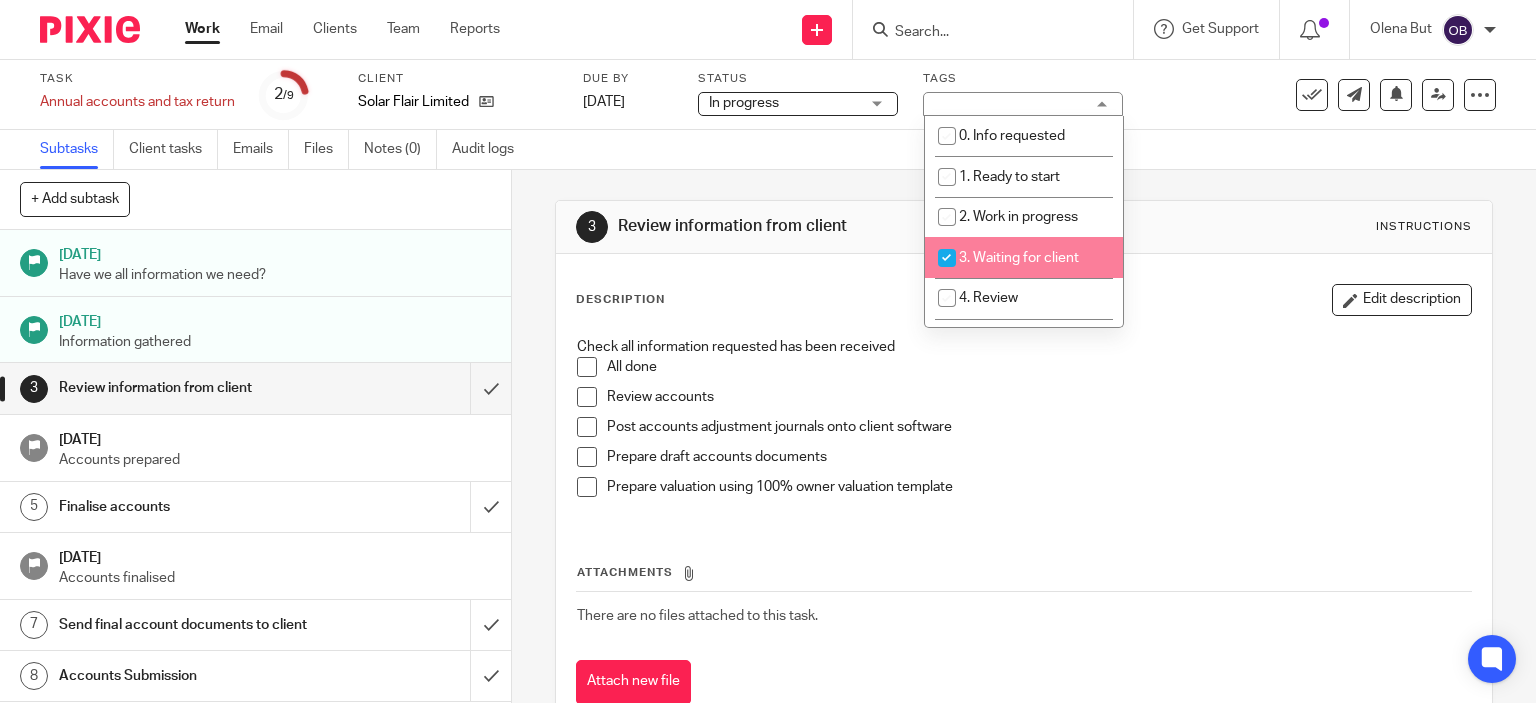 checkbox on "true" 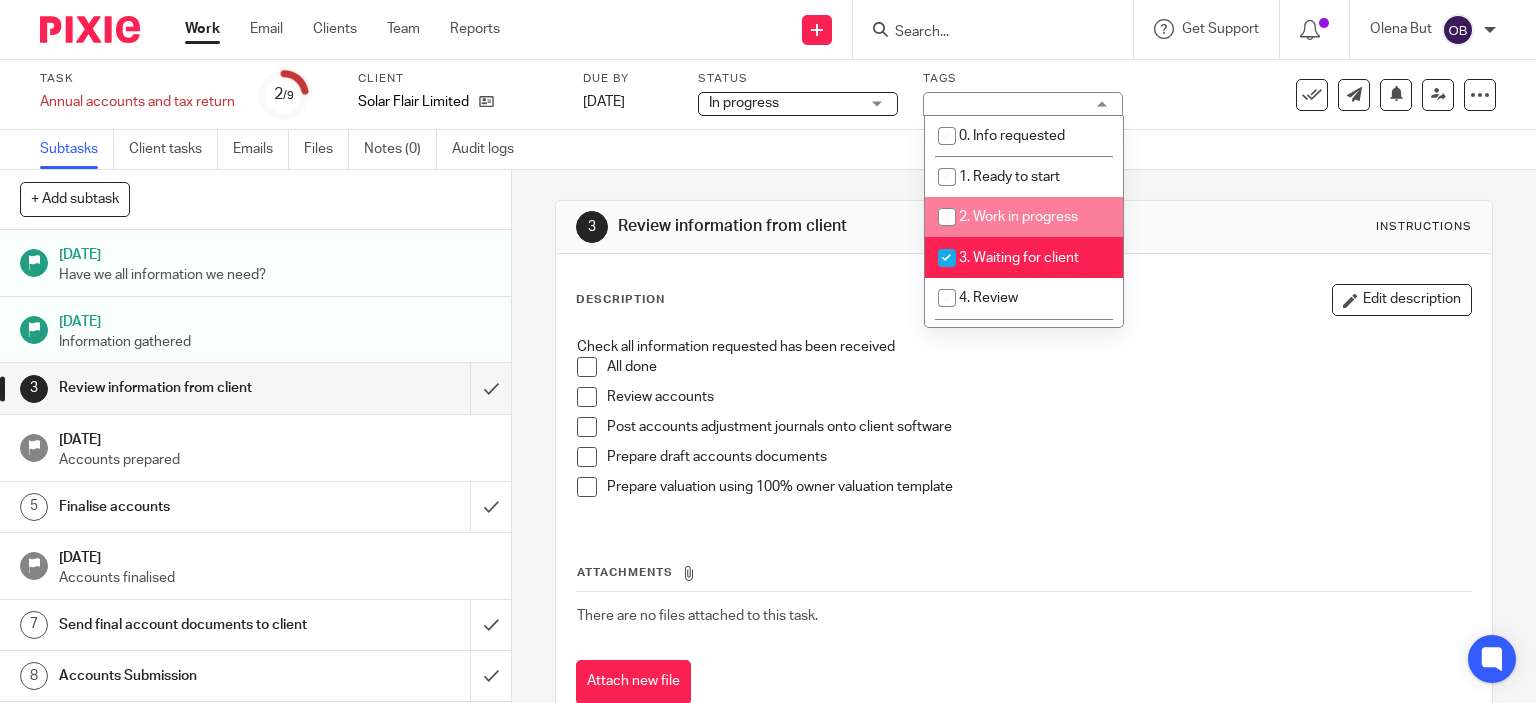 click at bounding box center [947, 217] 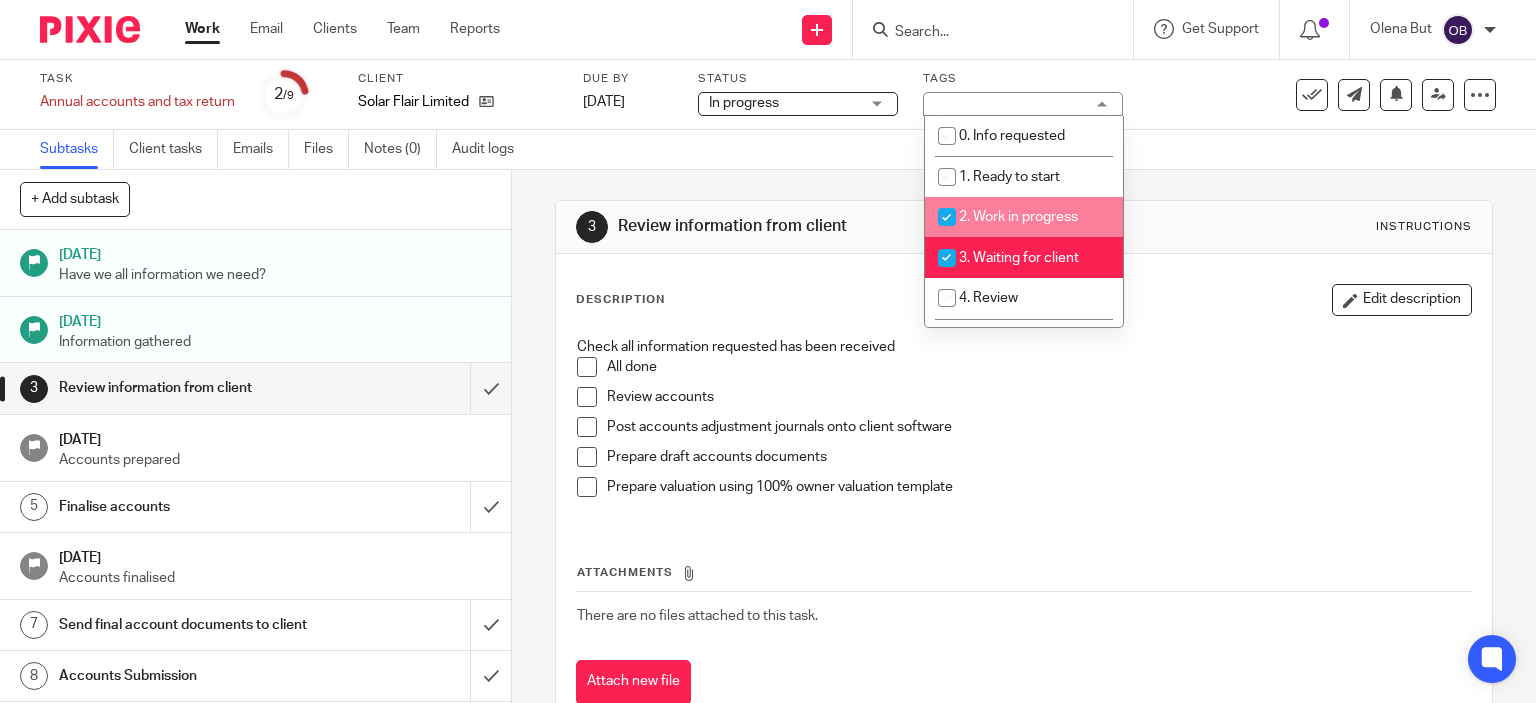 checkbox on "true" 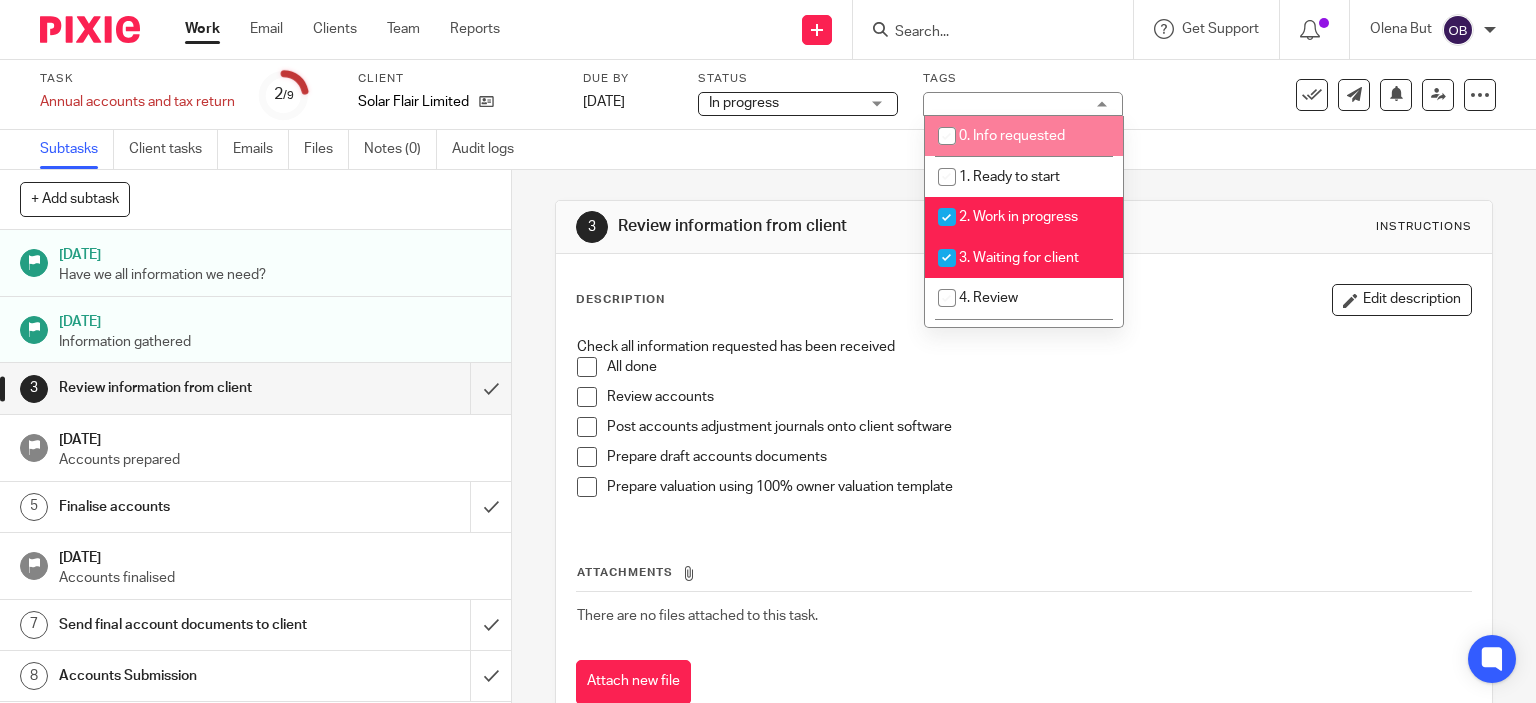 click on "Task
Annual accounts and tax return   Save
Annual accounts and tax return
2 /9
Client
Solar Flair Limited
Due by
31 Oct 2025
Status
In progress
In progress
Not started
In progress
2
Tags
2. Work in progress + 1
0. Info requested
1. Ready to start
2. Work in progress
3. Waiting for client
4. Review
5. Client review
6. Ready to file
10. Urgent
See template in use" at bounding box center (768, 95) 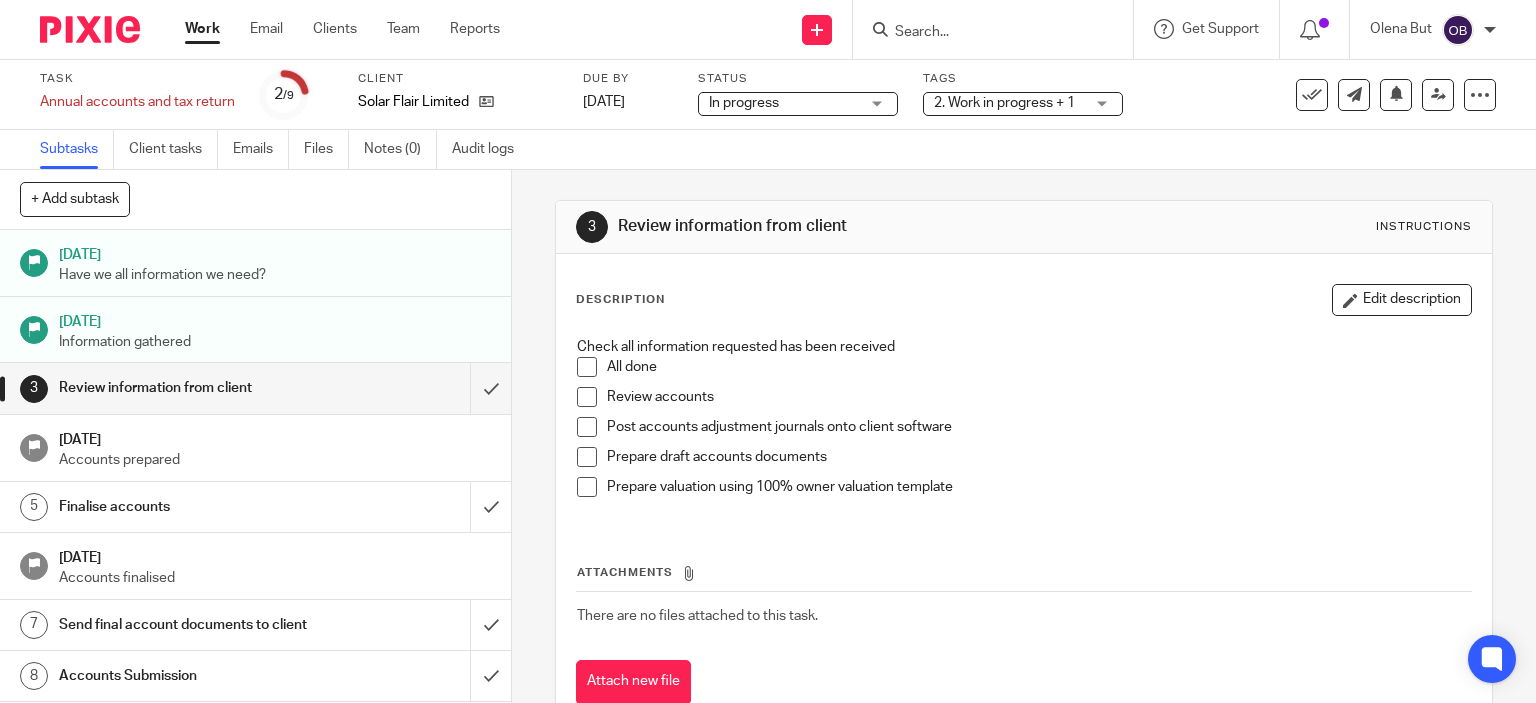 click on "Work" at bounding box center [202, 29] 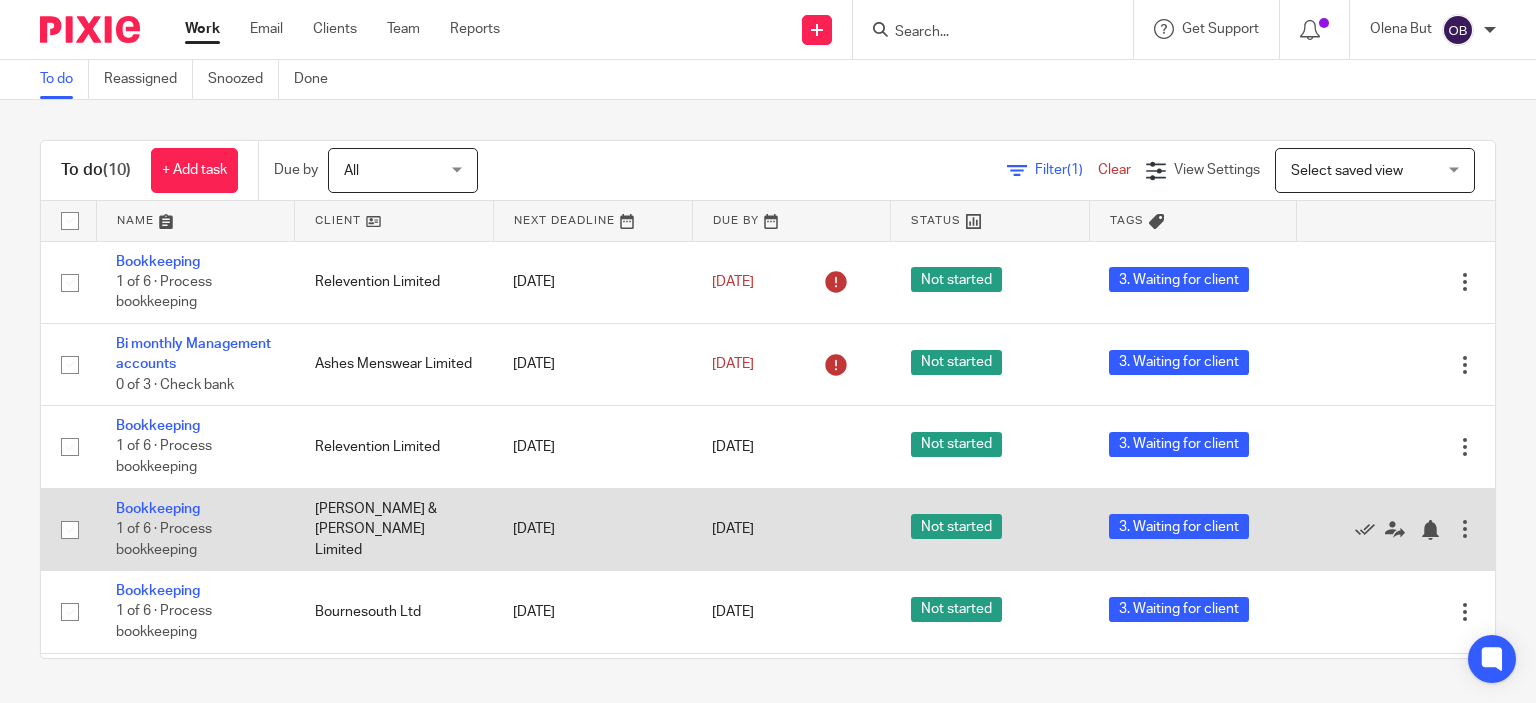 scroll, scrollTop: 0, scrollLeft: 0, axis: both 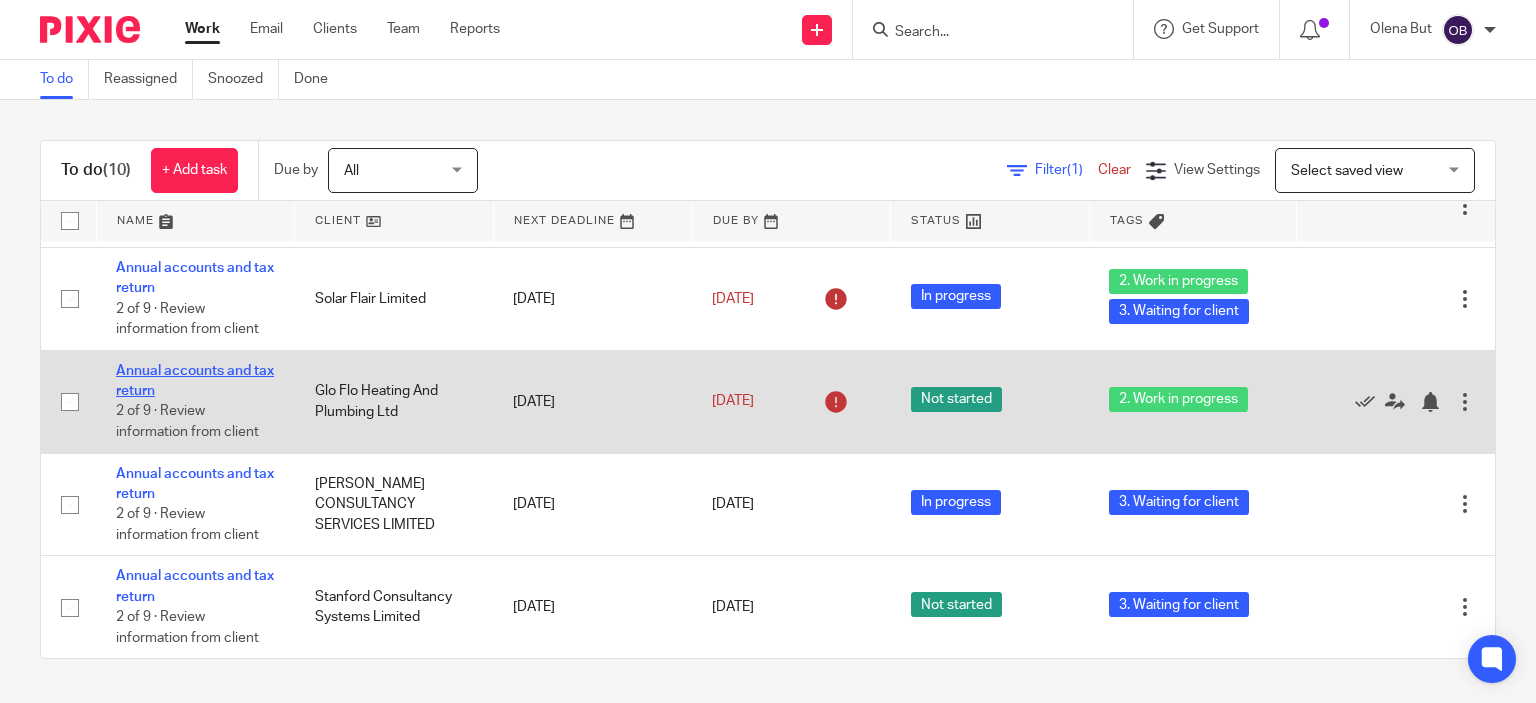 click on "Annual accounts and tax return" at bounding box center [195, 381] 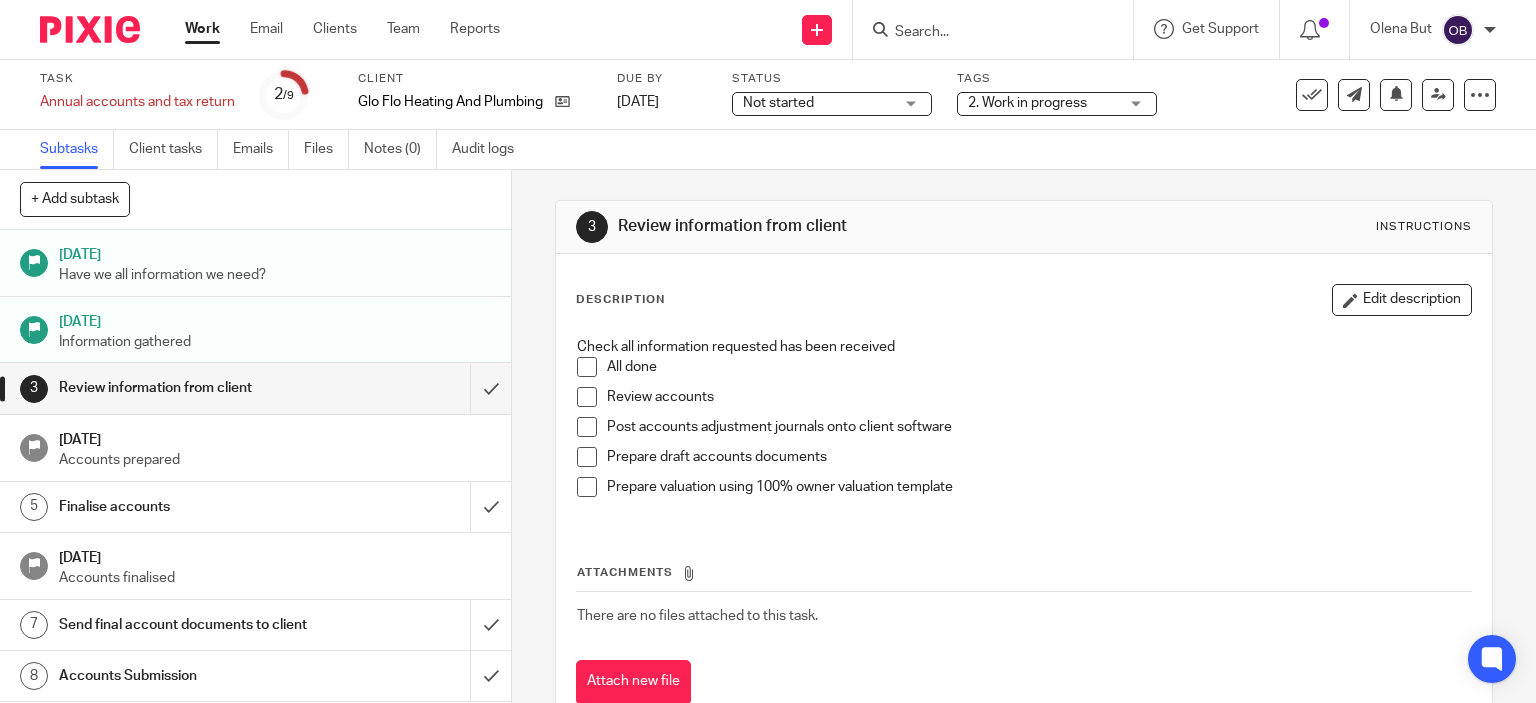 click on "2. Work in progress" at bounding box center [1027, 103] 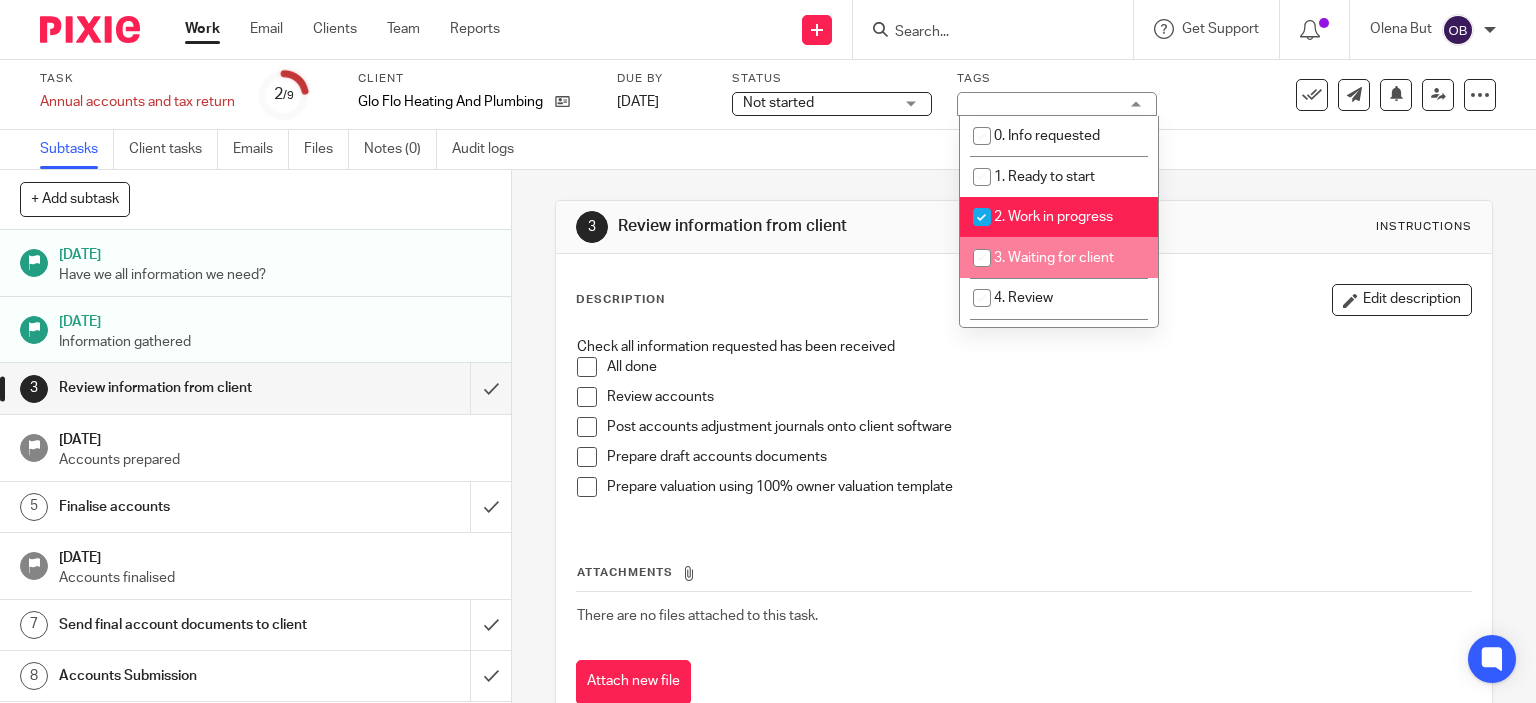 click at bounding box center [982, 258] 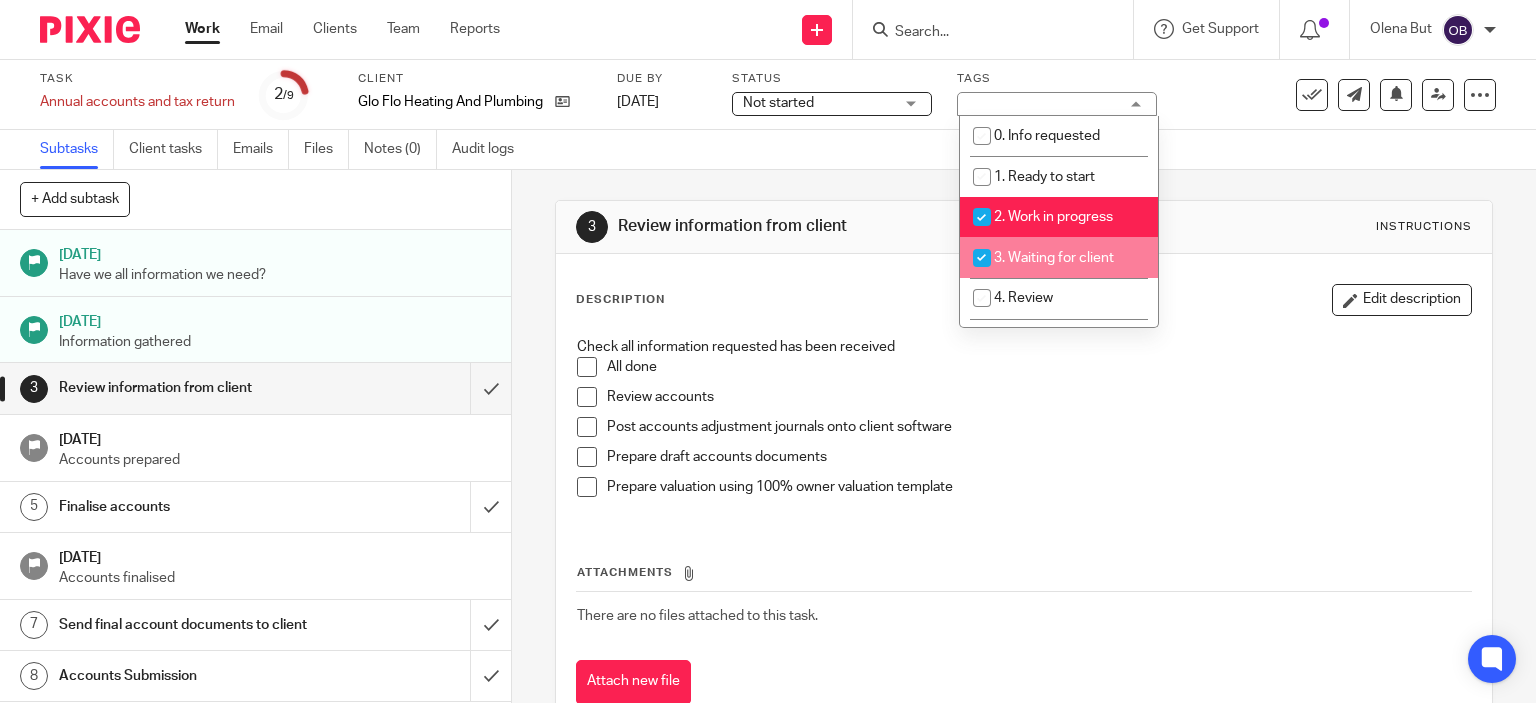 checkbox on "true" 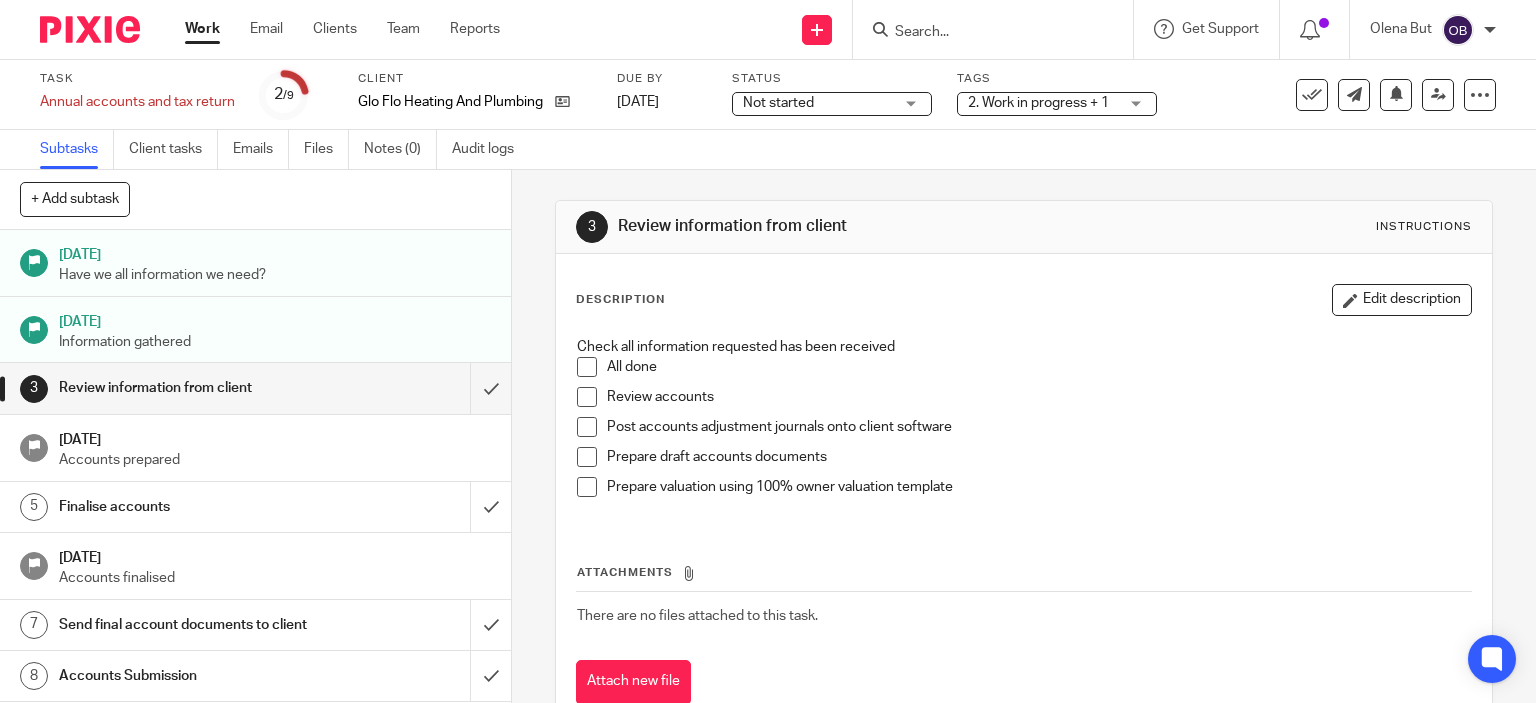 click on "Work" at bounding box center [202, 29] 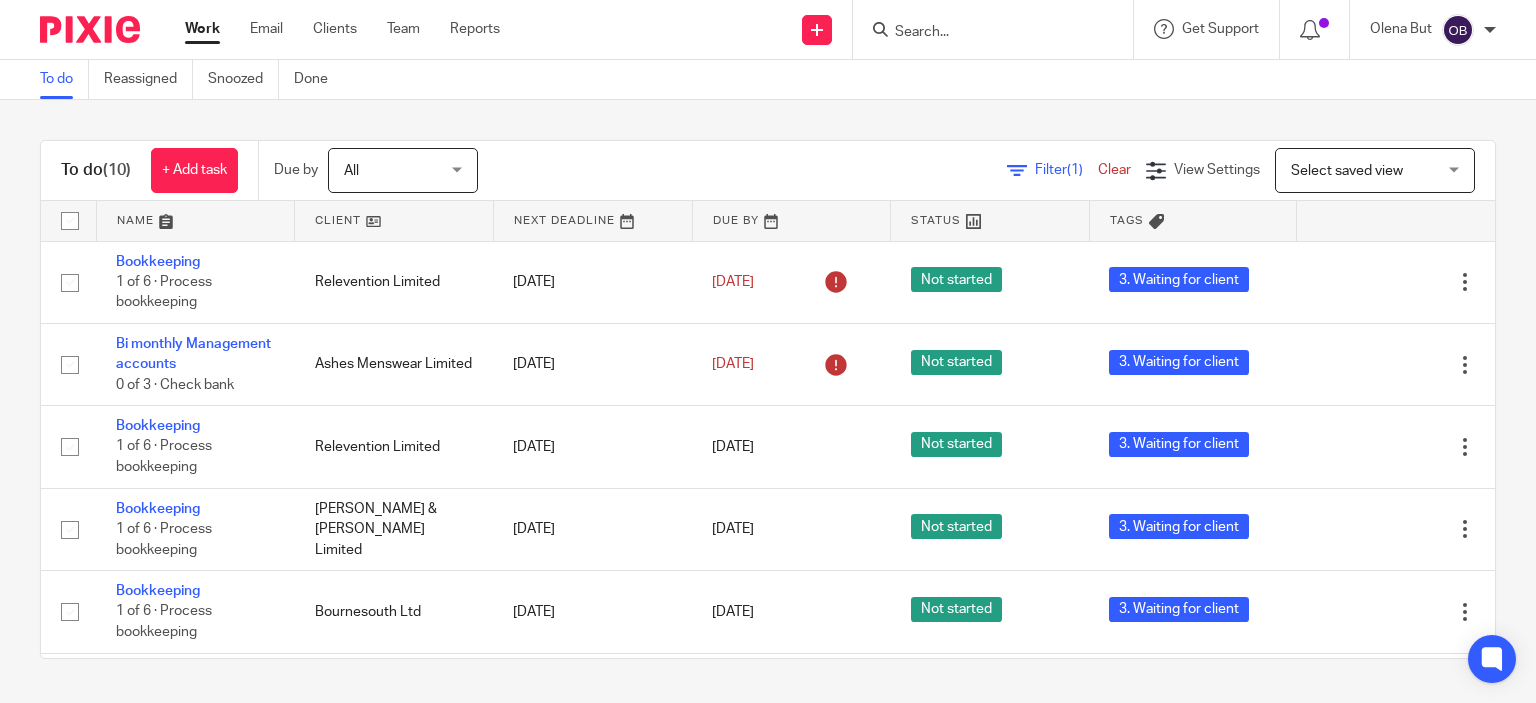 scroll, scrollTop: 0, scrollLeft: 0, axis: both 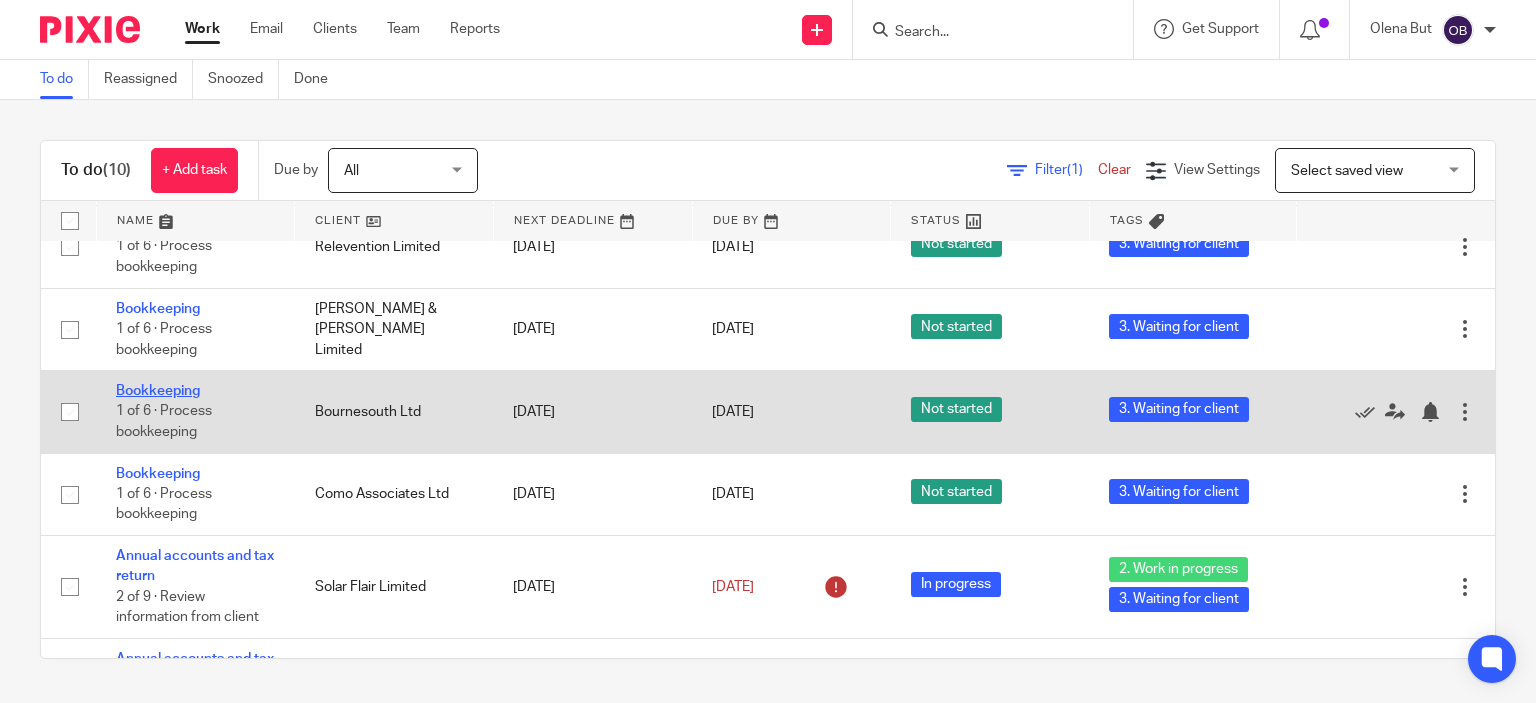 click on "Bookkeeping" at bounding box center [158, 391] 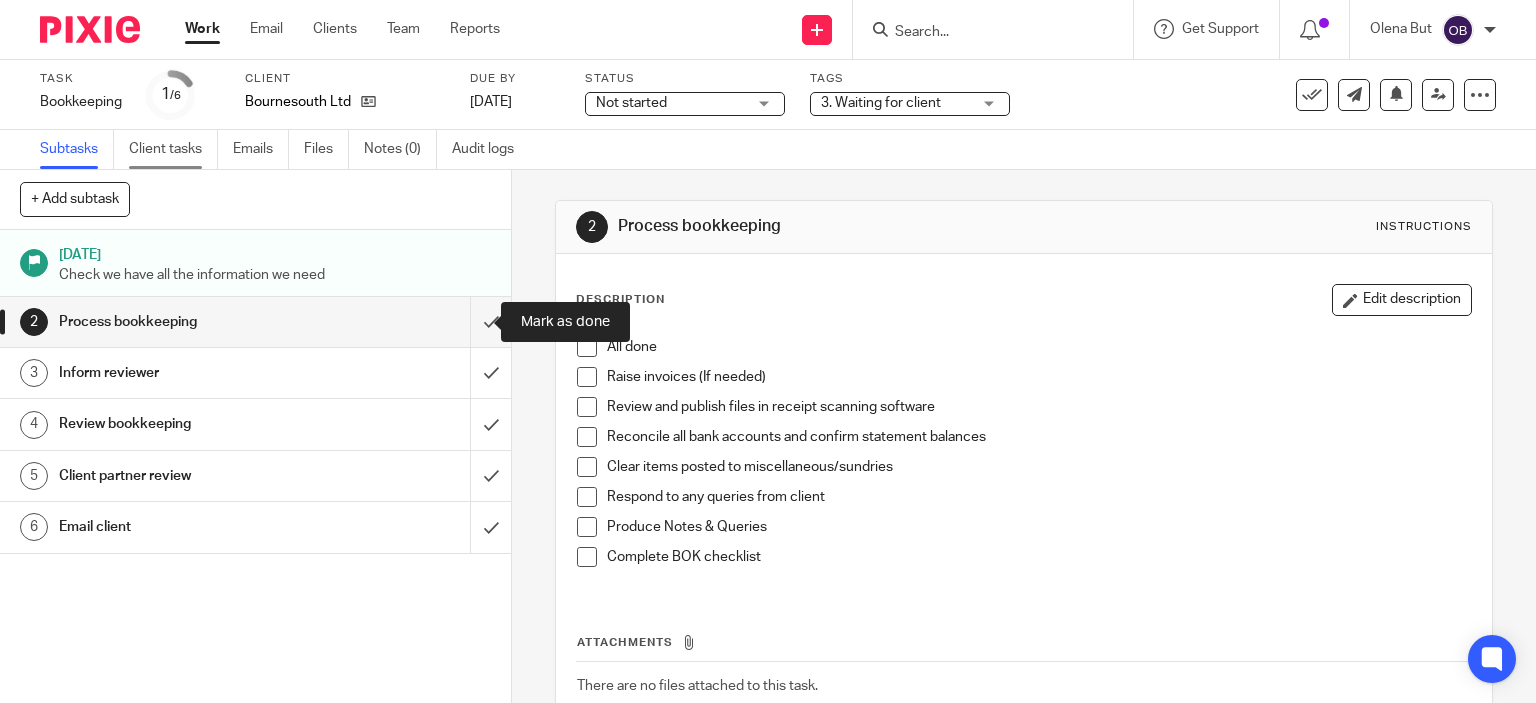 scroll, scrollTop: 0, scrollLeft: 0, axis: both 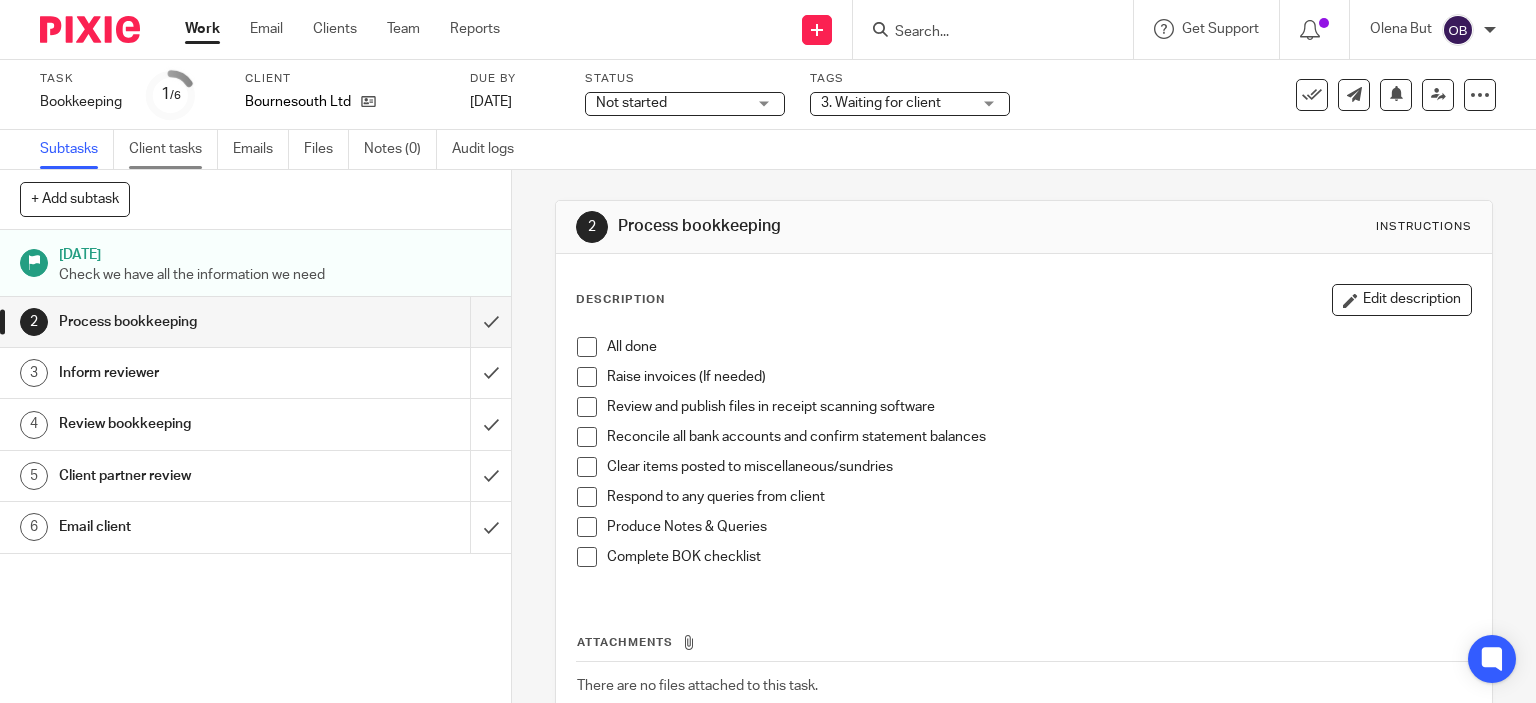 click on "Client tasks" at bounding box center (173, 149) 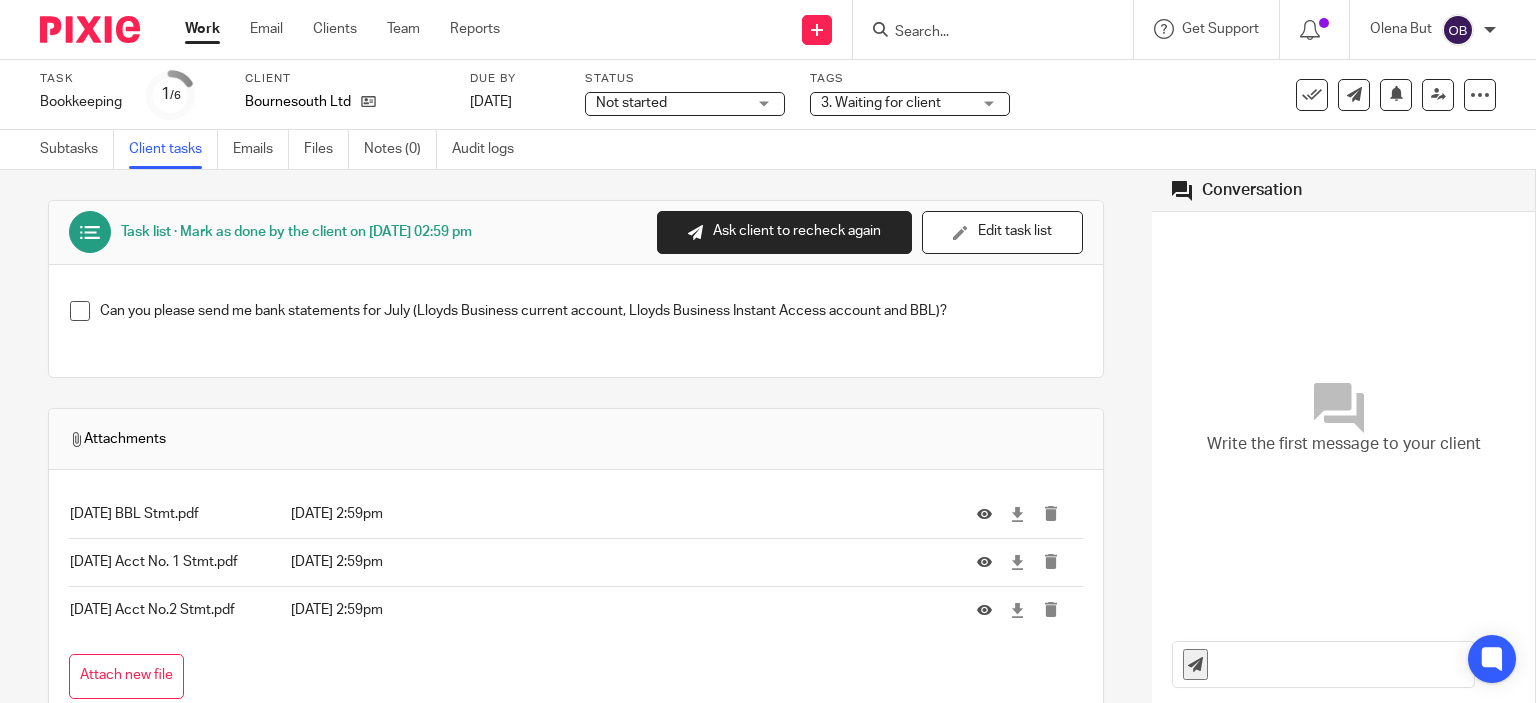 scroll, scrollTop: 0, scrollLeft: 0, axis: both 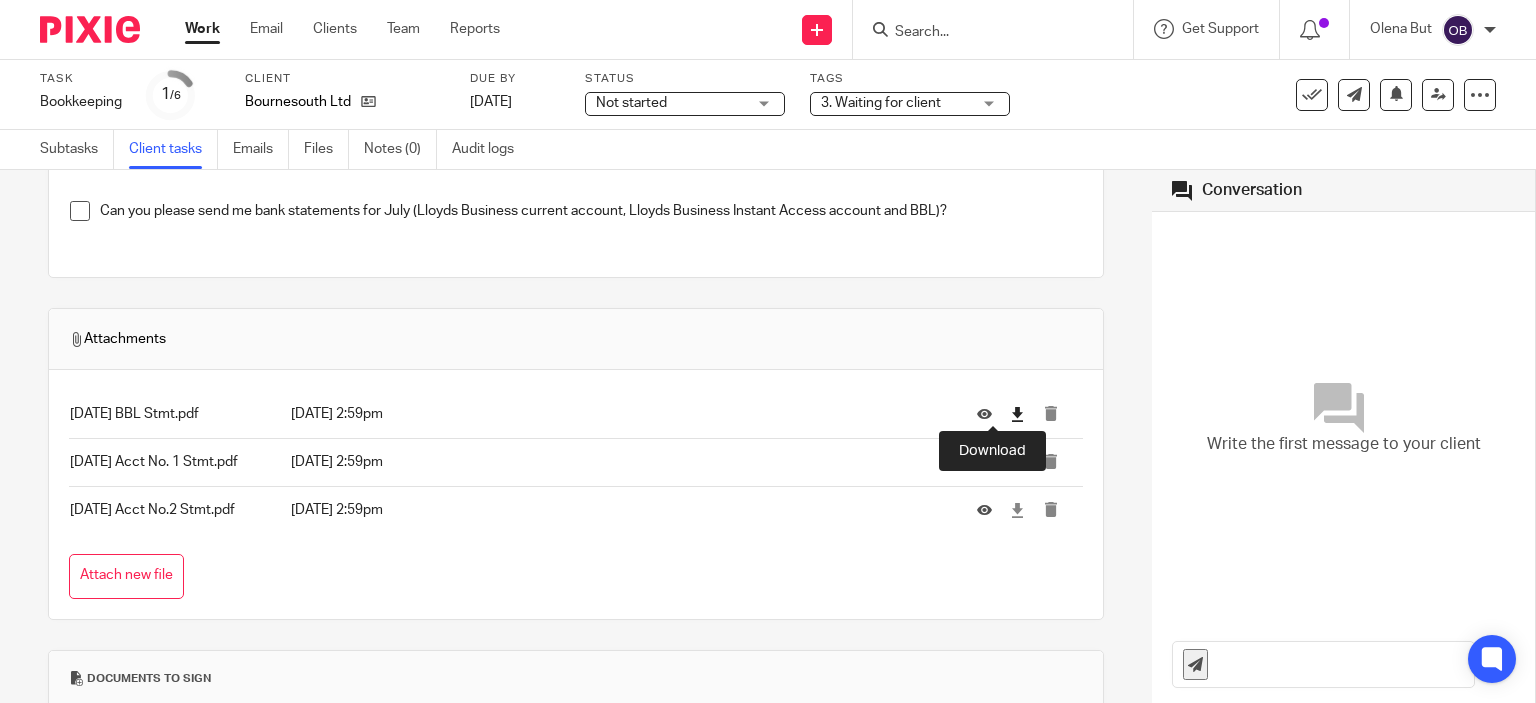 click at bounding box center (1017, 414) 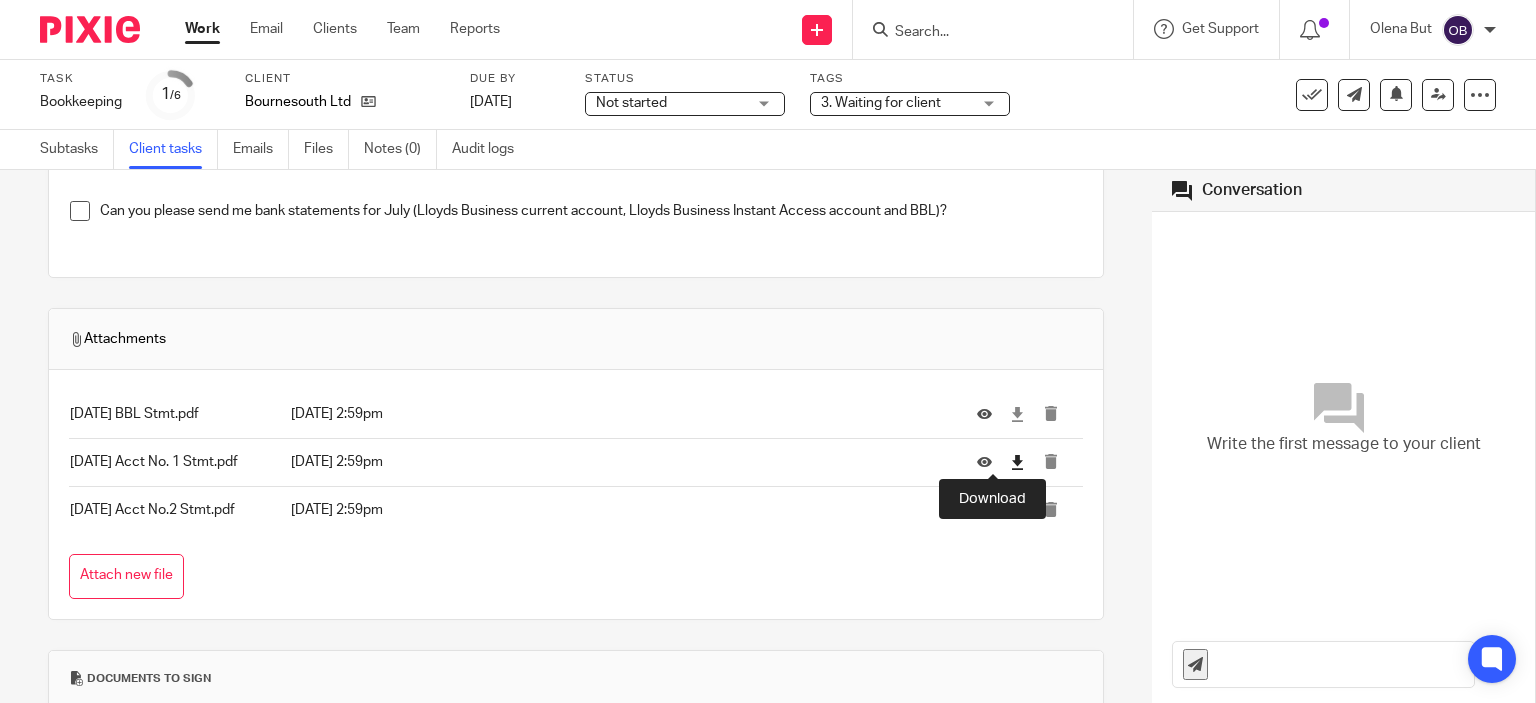 click at bounding box center [1017, 462] 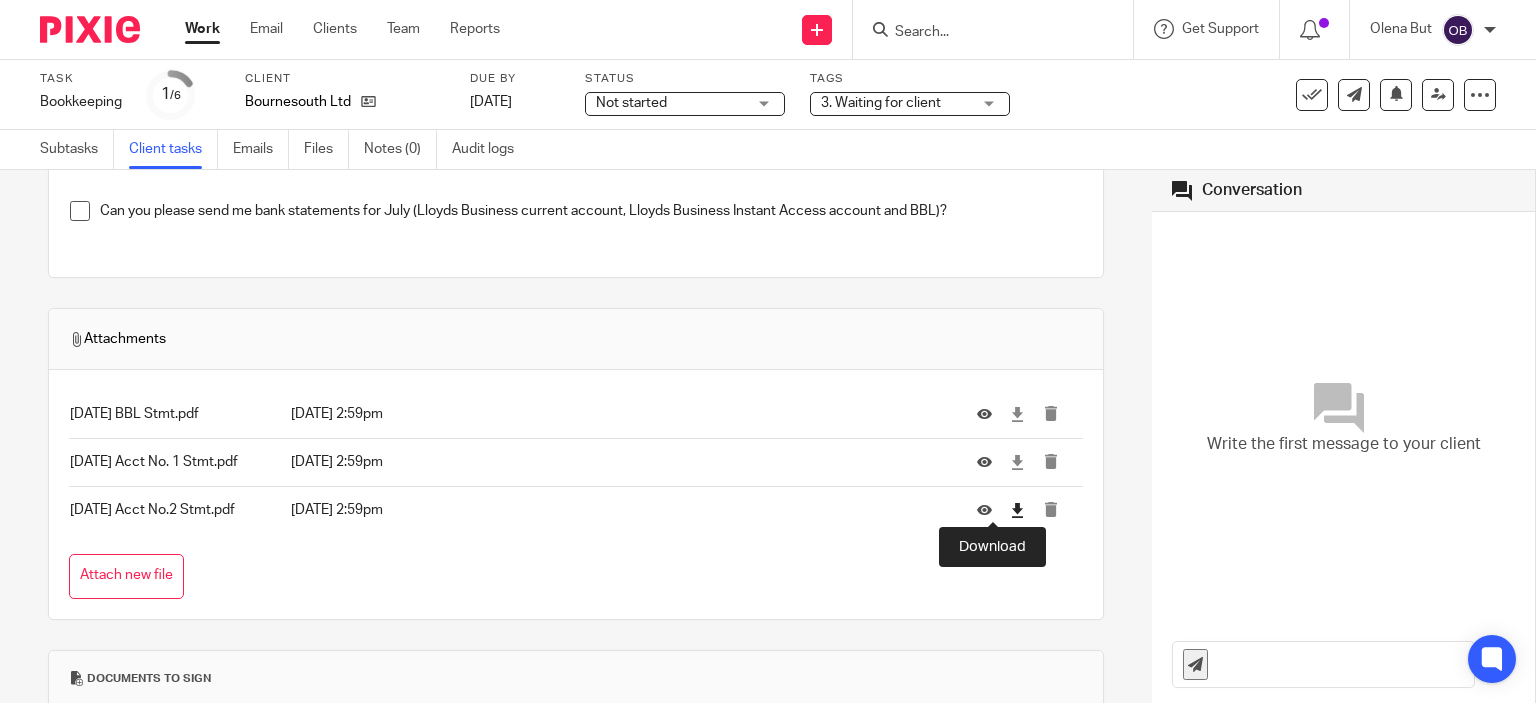 click at bounding box center (1017, 510) 